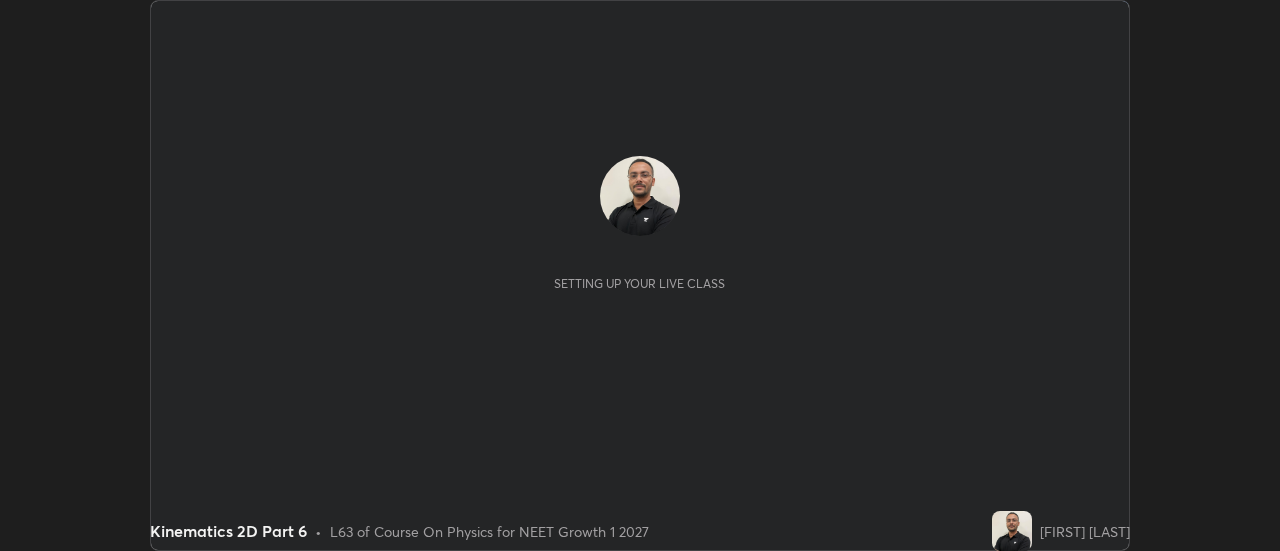 scroll, scrollTop: 0, scrollLeft: 0, axis: both 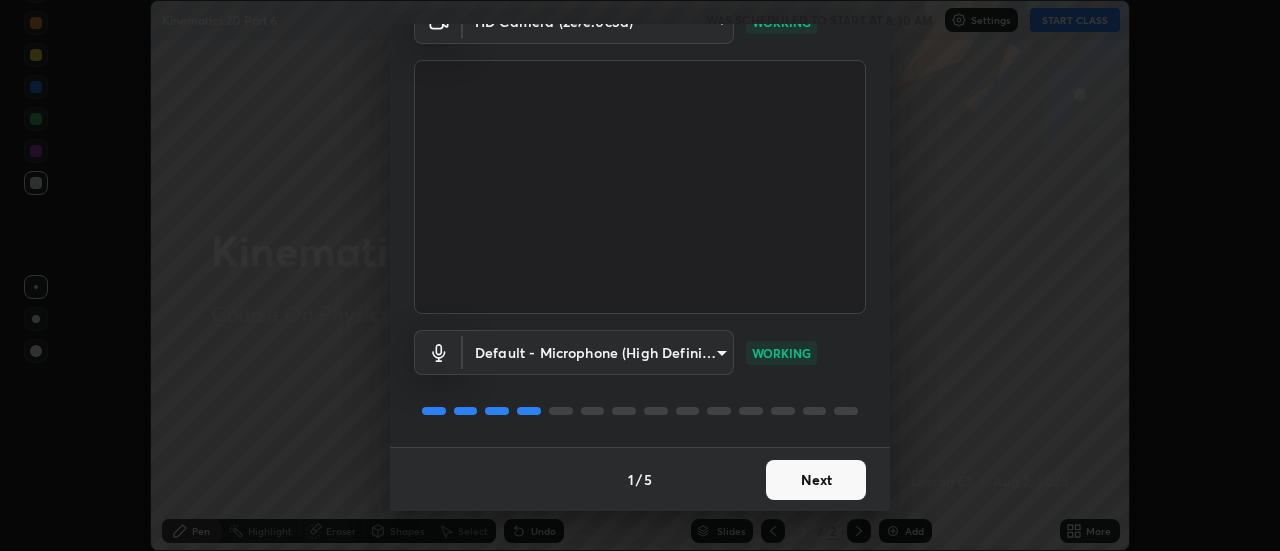 click on "Next" at bounding box center (816, 480) 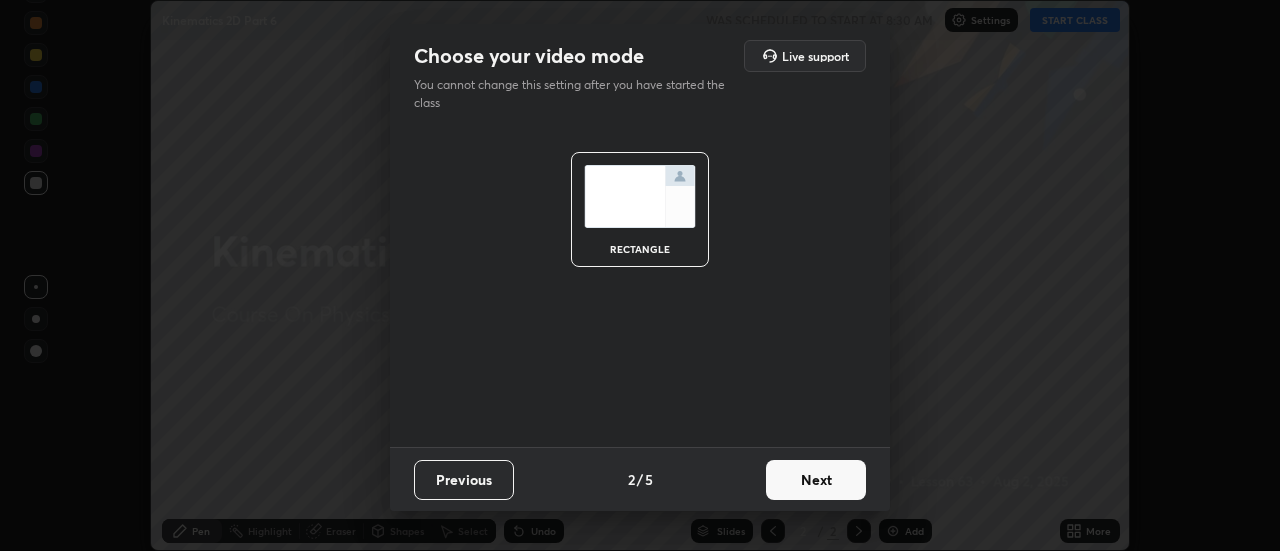 scroll, scrollTop: 0, scrollLeft: 0, axis: both 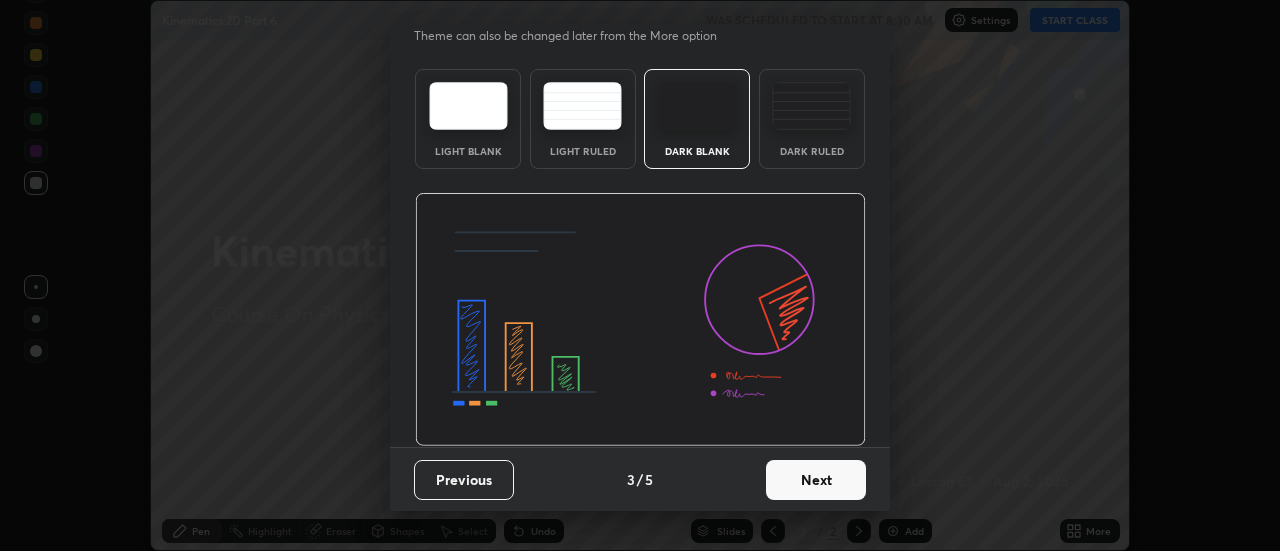 click on "Next" at bounding box center [816, 480] 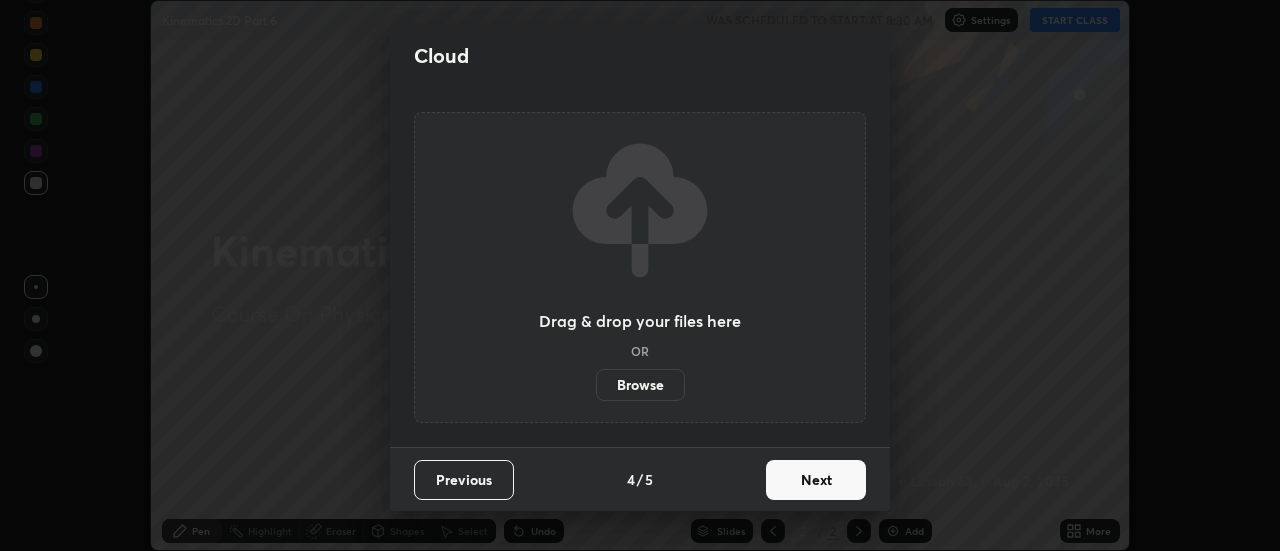 scroll, scrollTop: 0, scrollLeft: 0, axis: both 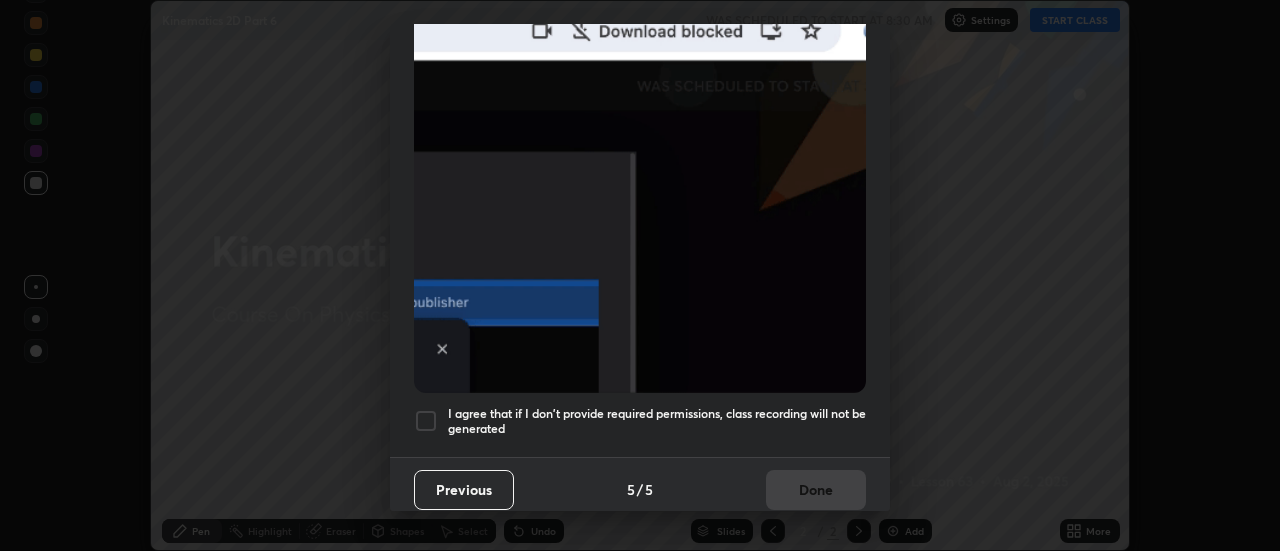 click on "I agree that if I don't provide required permissions, class recording will not be generated" at bounding box center (657, 421) 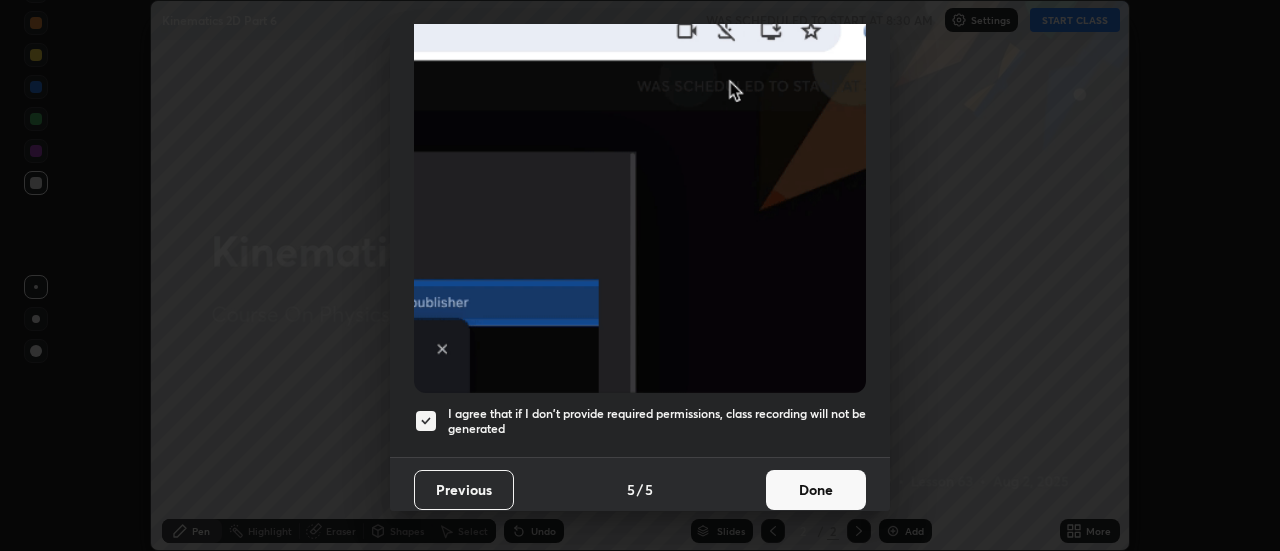 click on "Done" at bounding box center (816, 490) 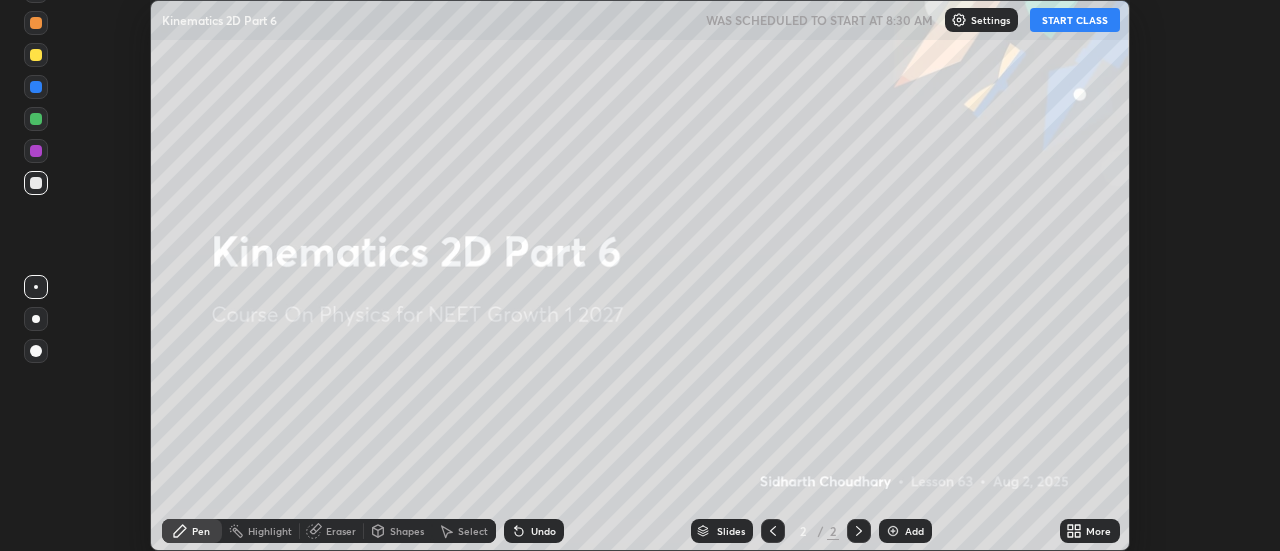 click on "START CLASS" at bounding box center [1075, 20] 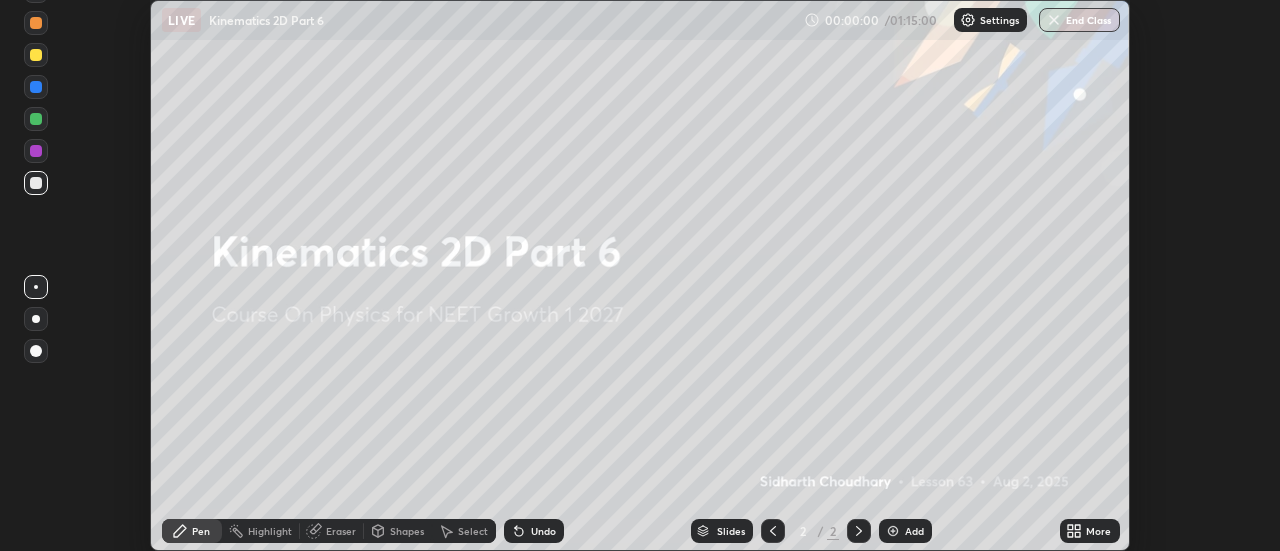 click on "More" at bounding box center [1090, 531] 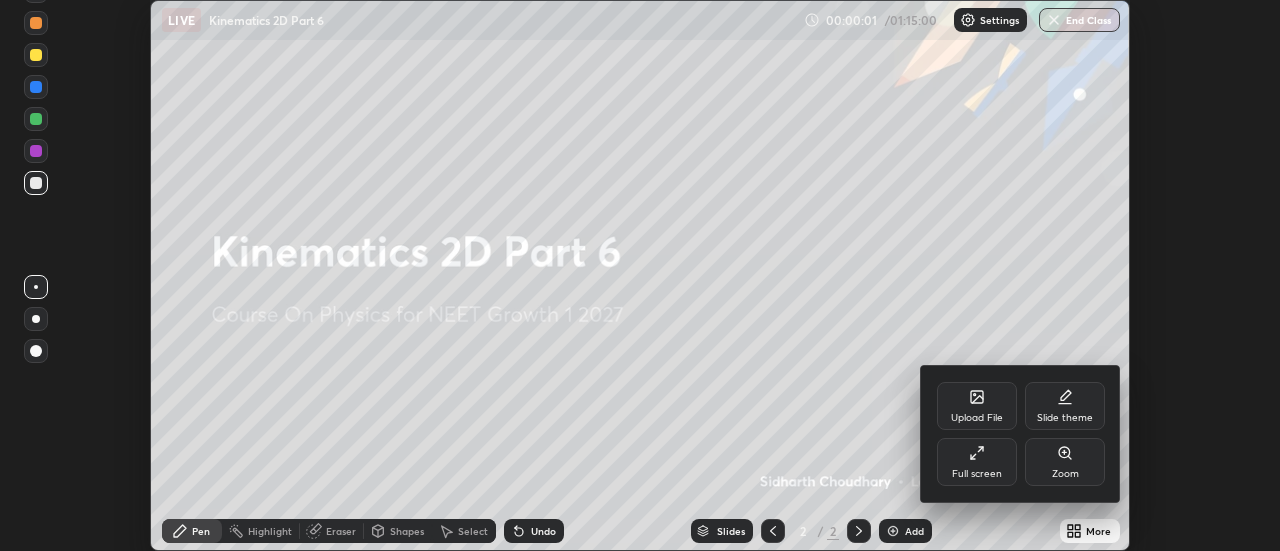 click on "Full screen" at bounding box center [977, 462] 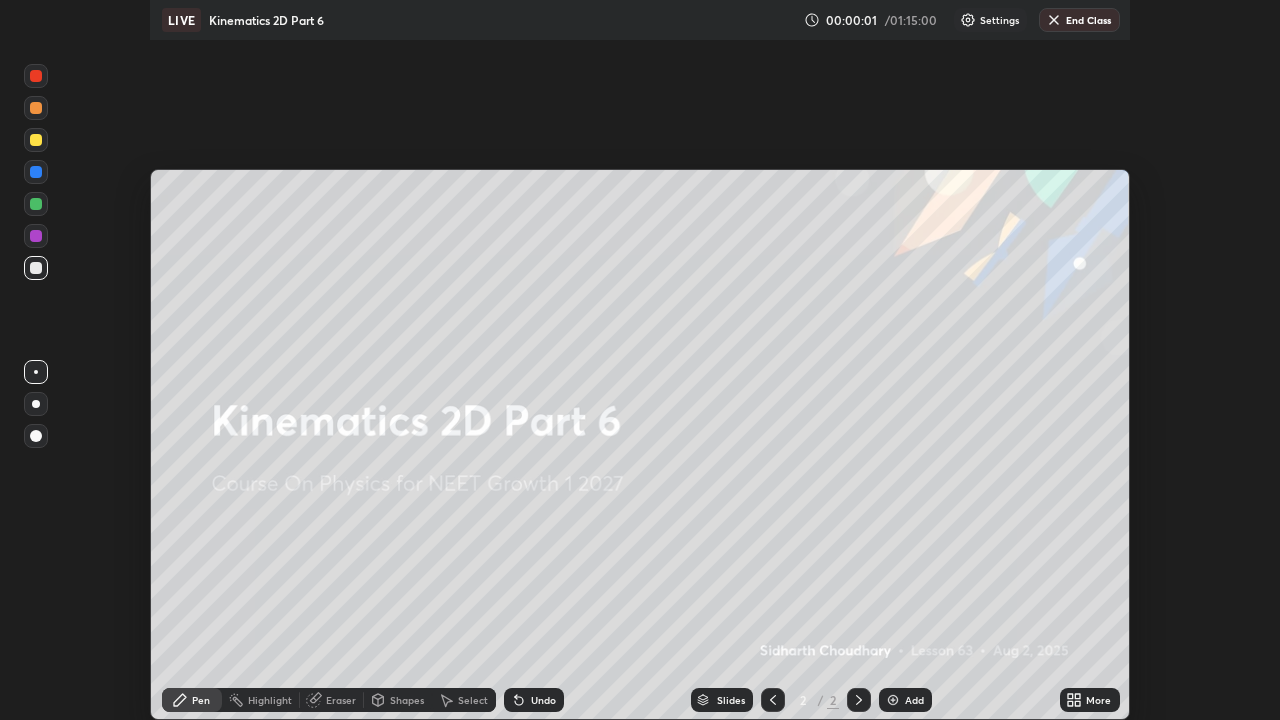 scroll, scrollTop: 99280, scrollLeft: 98720, axis: both 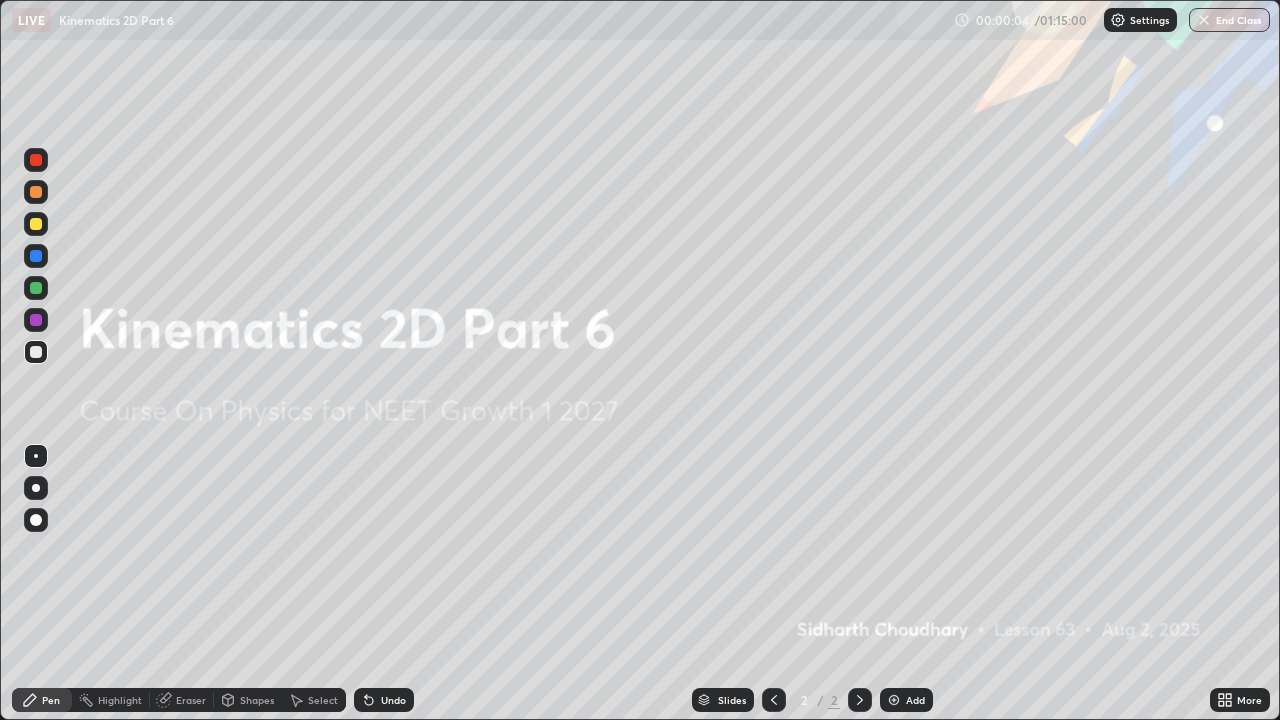 click on "Add" at bounding box center (915, 700) 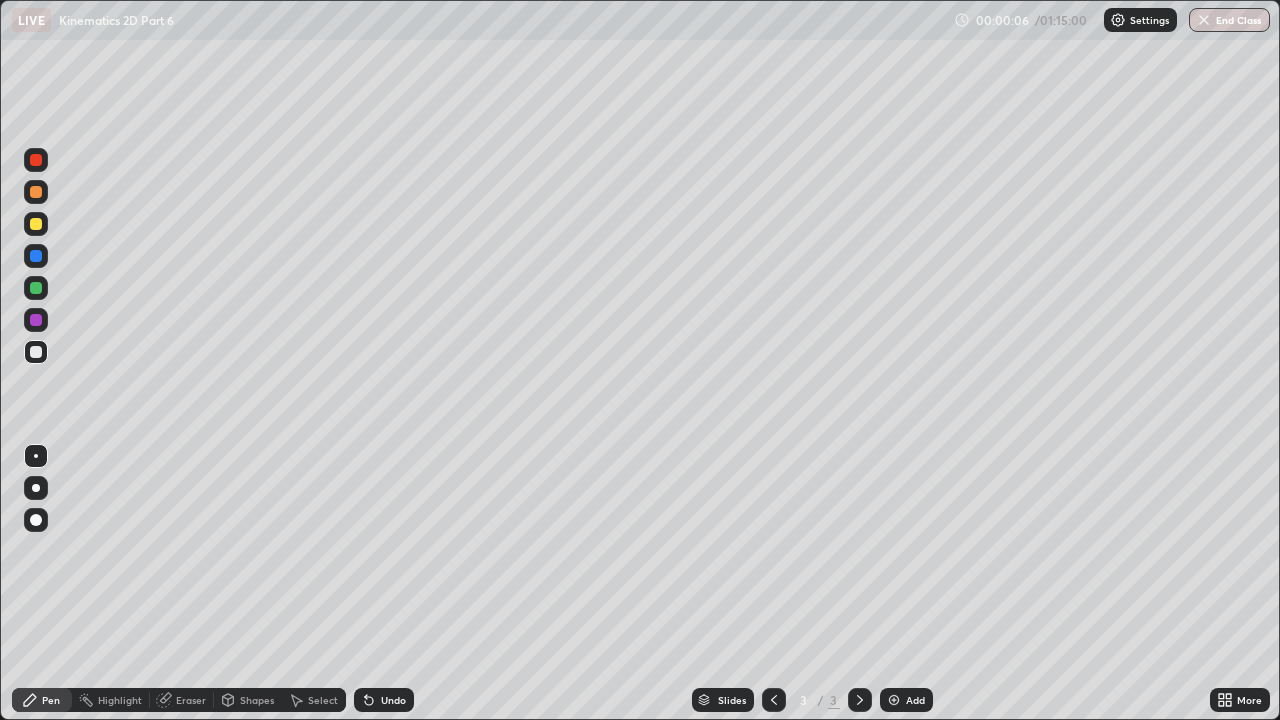 click at bounding box center [36, 488] 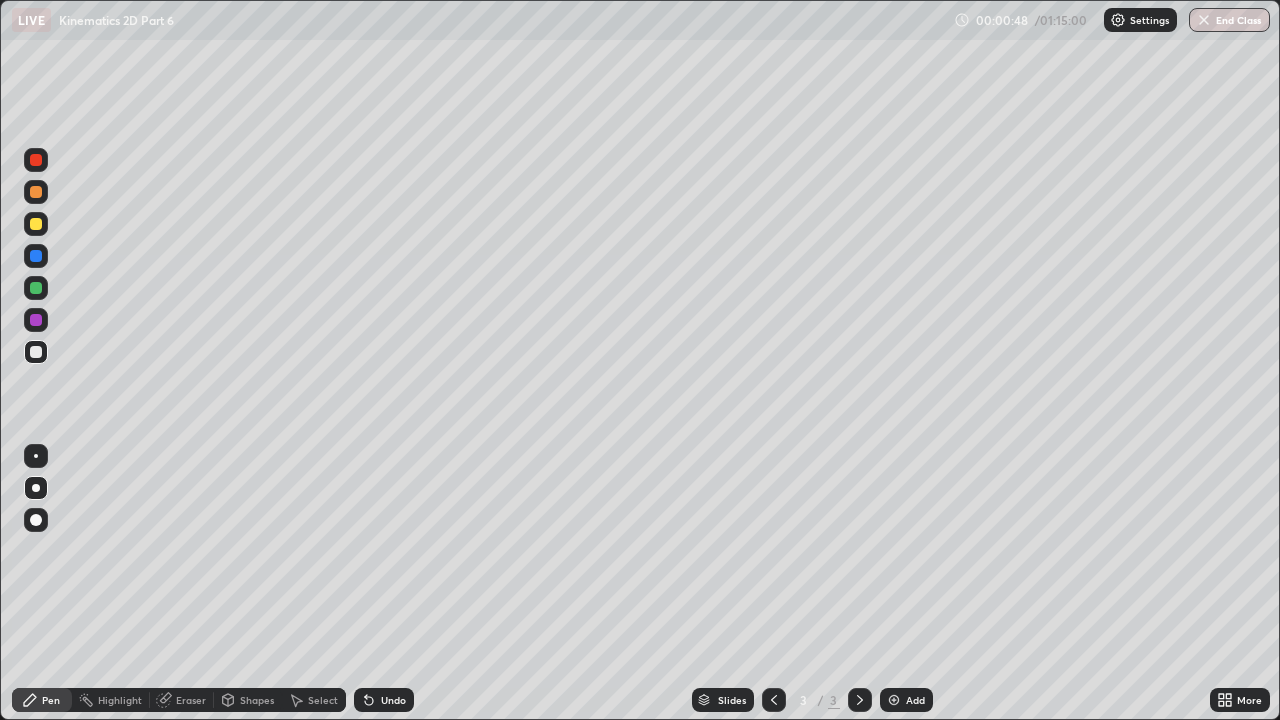 click at bounding box center (36, 224) 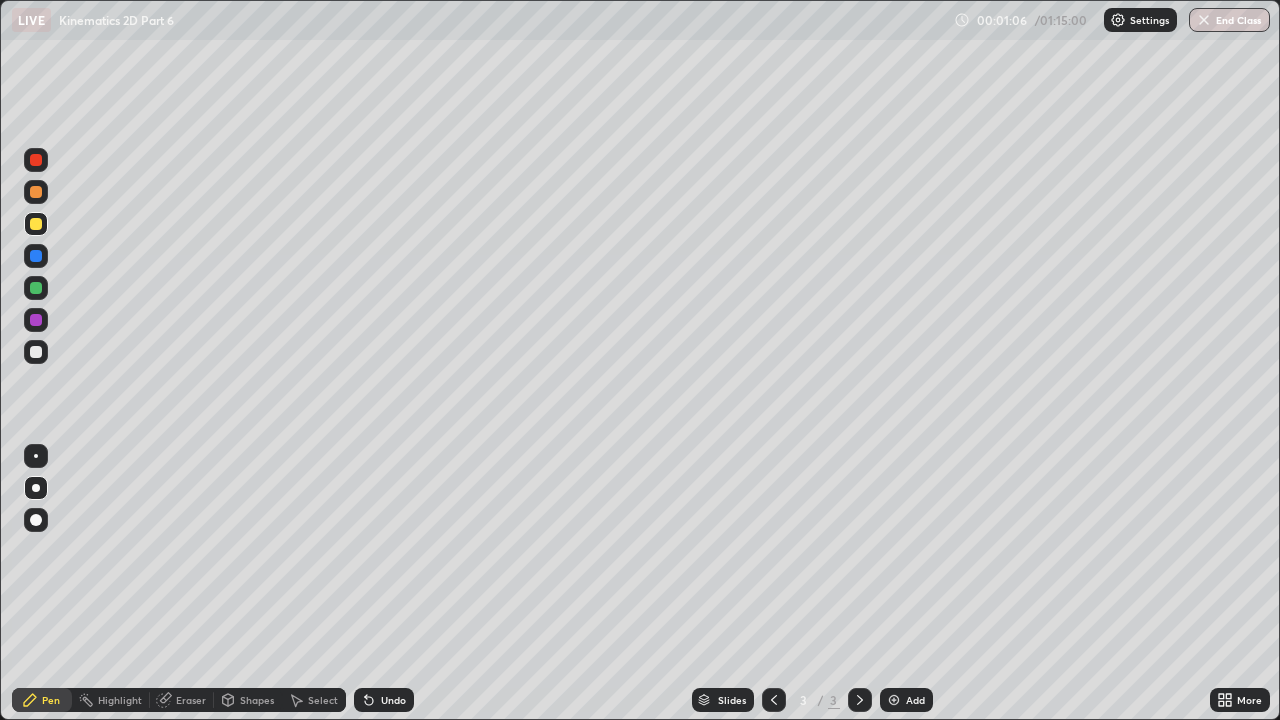 click at bounding box center [36, 192] 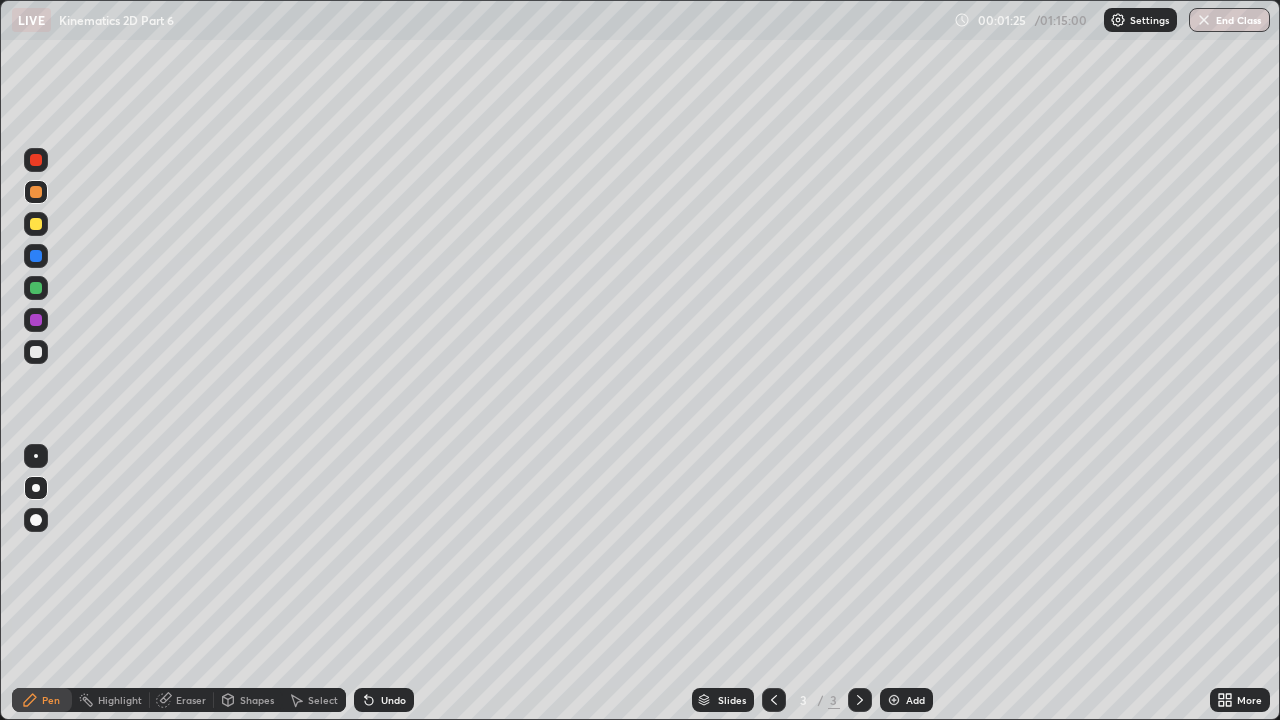 click at bounding box center [36, 224] 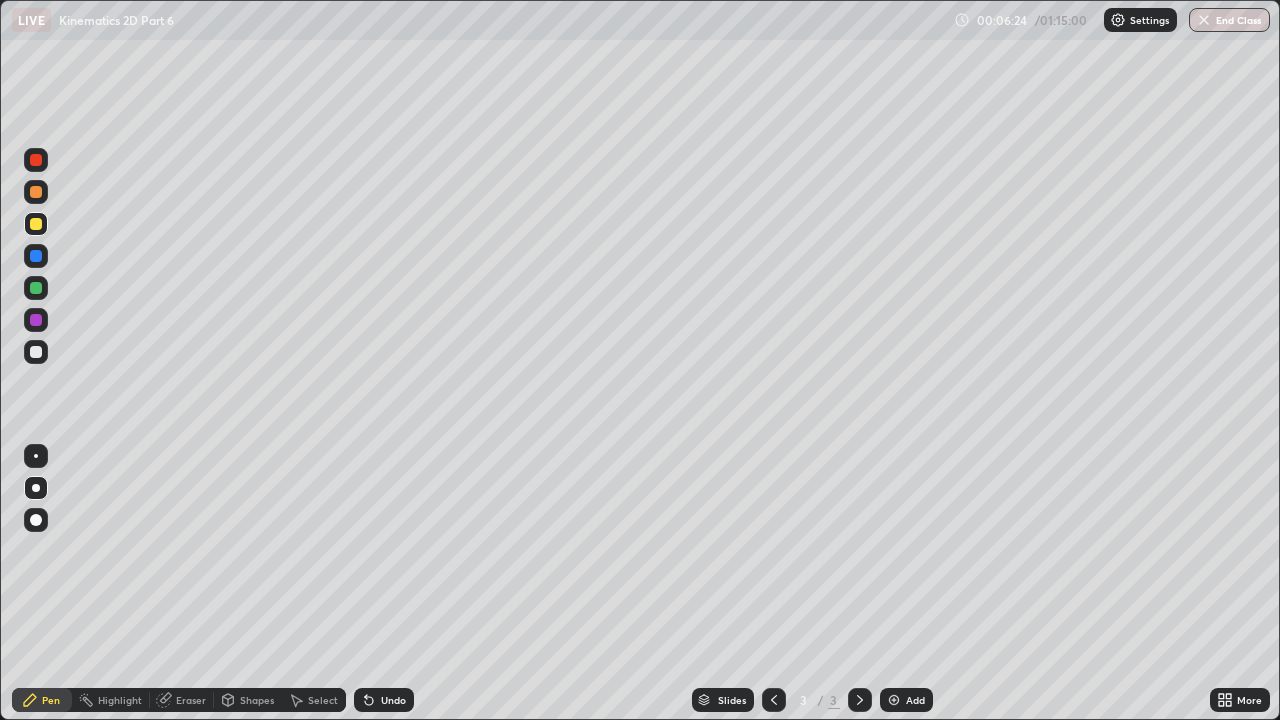 click at bounding box center [36, 192] 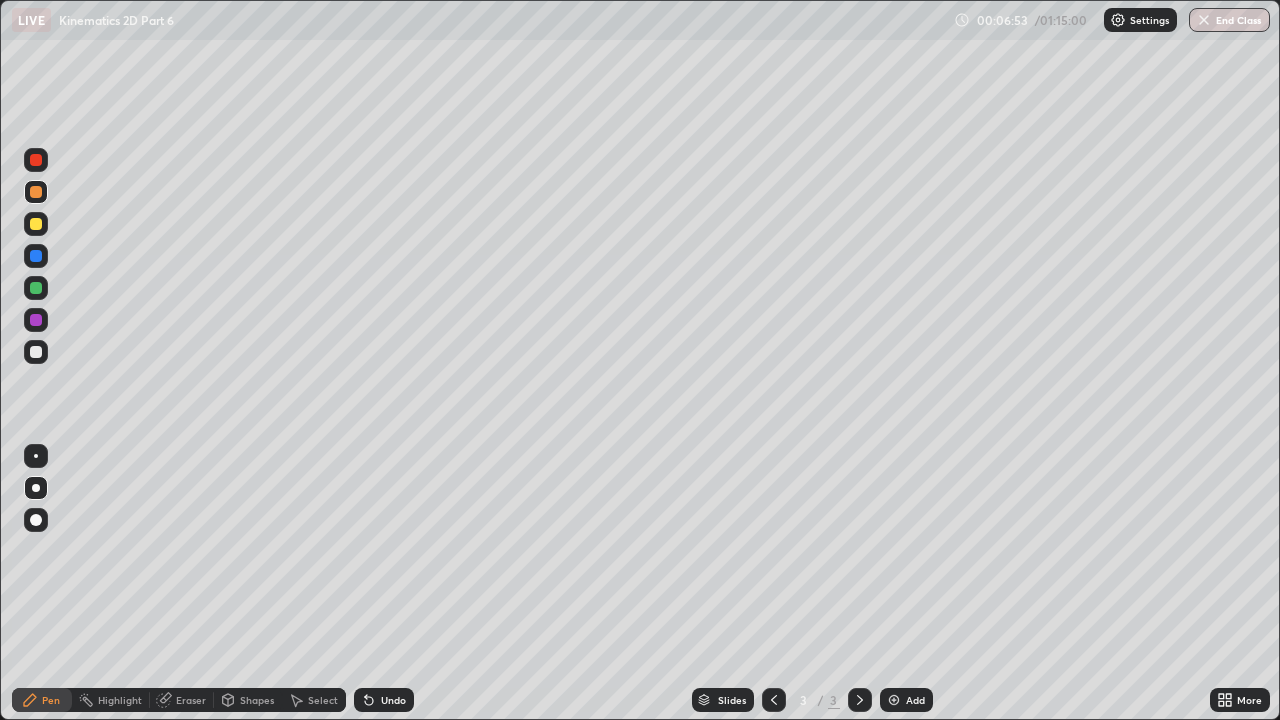 click at bounding box center [36, 224] 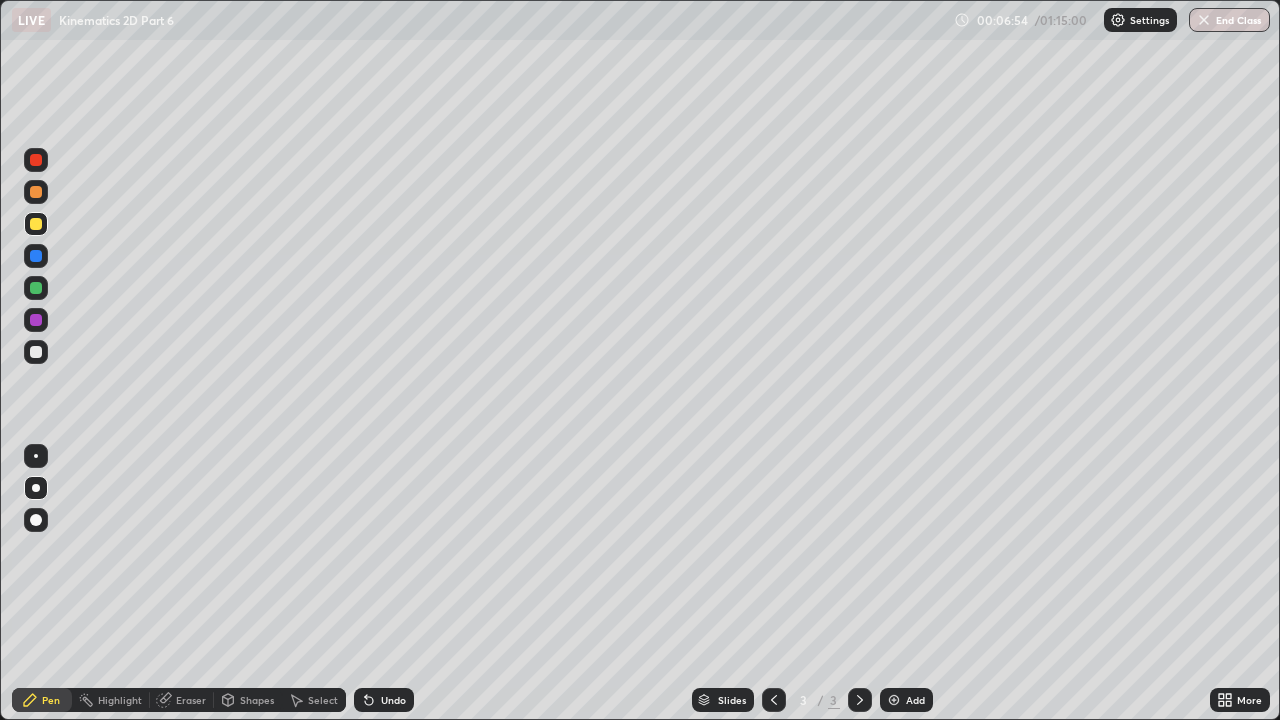 click at bounding box center [36, 256] 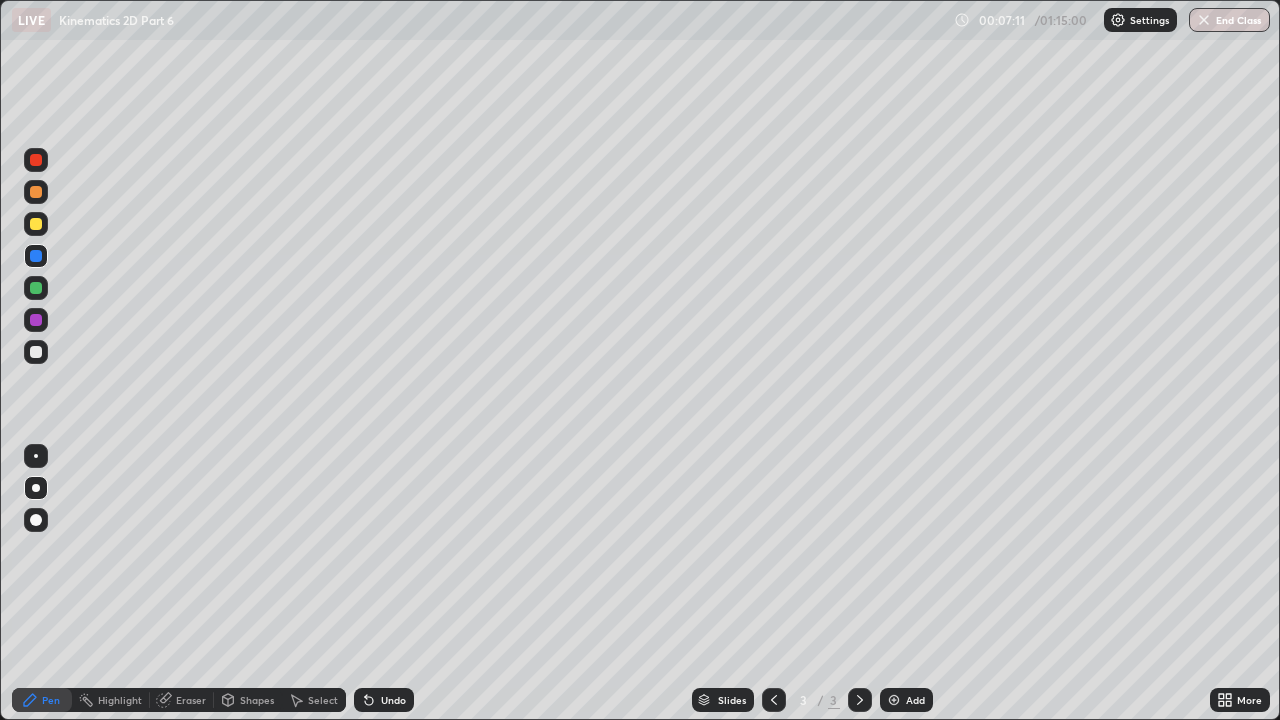 click at bounding box center [36, 224] 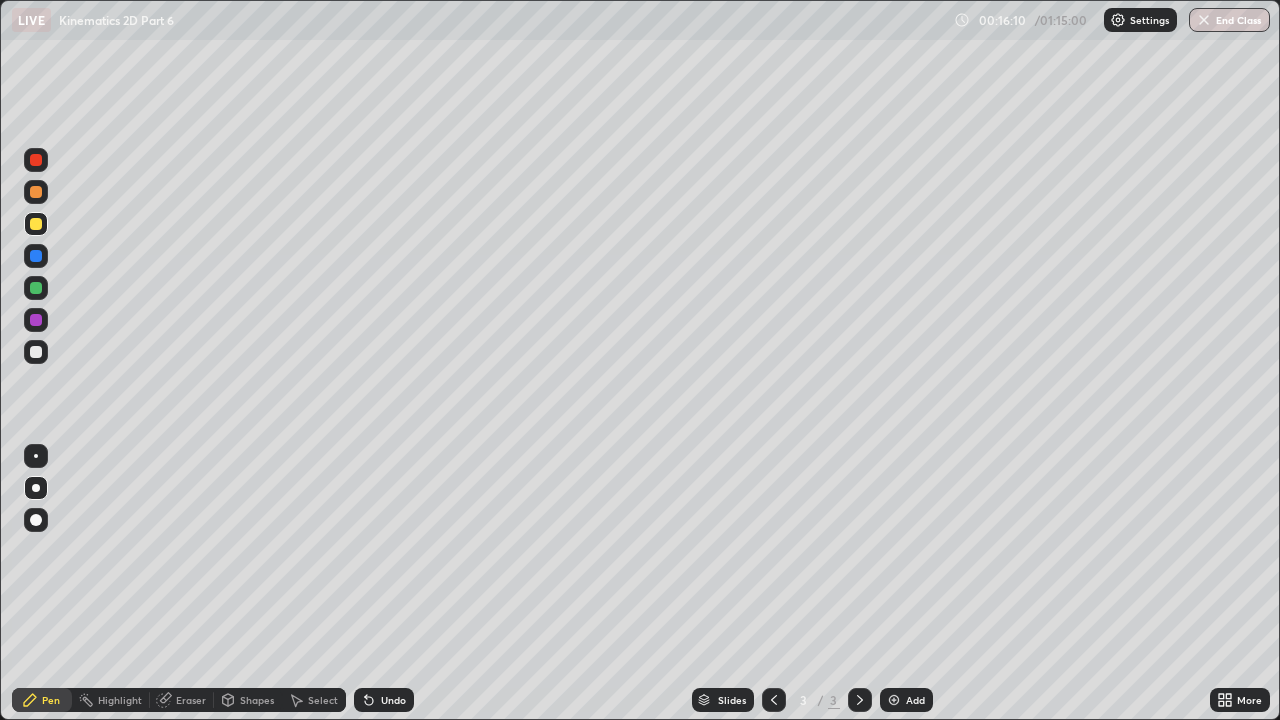 click on "Add" at bounding box center [915, 700] 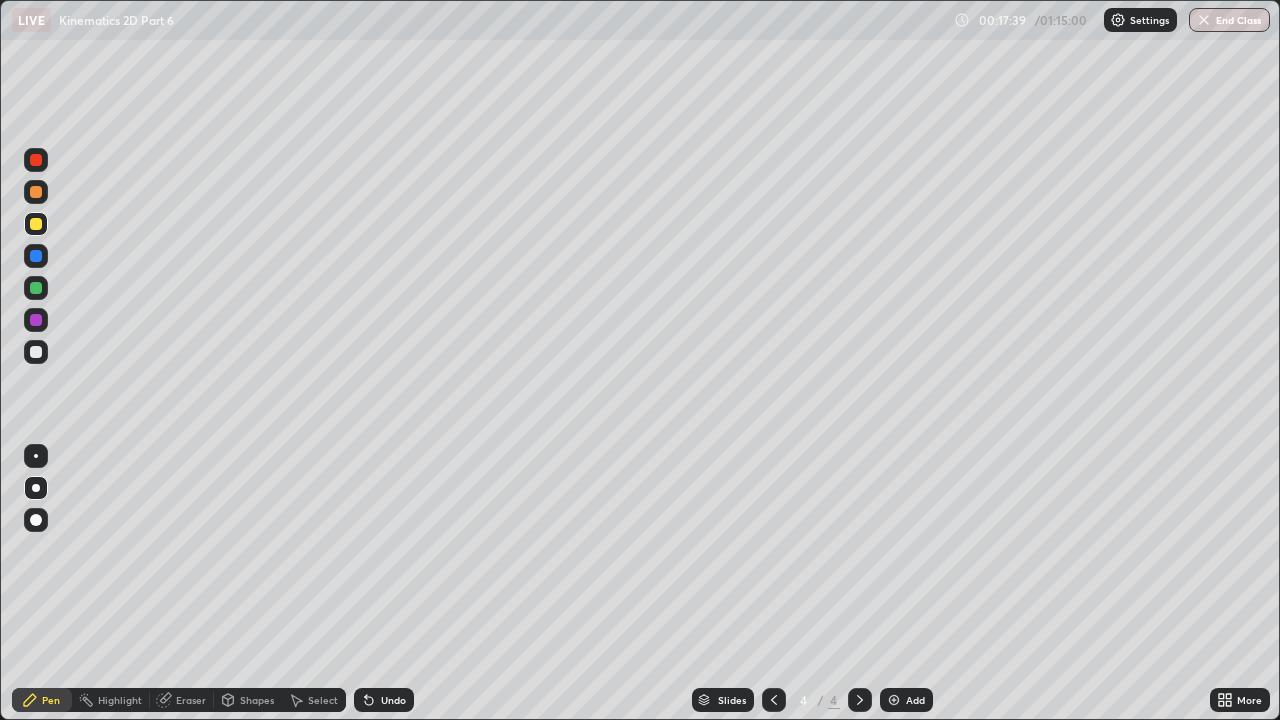 click at bounding box center (36, 352) 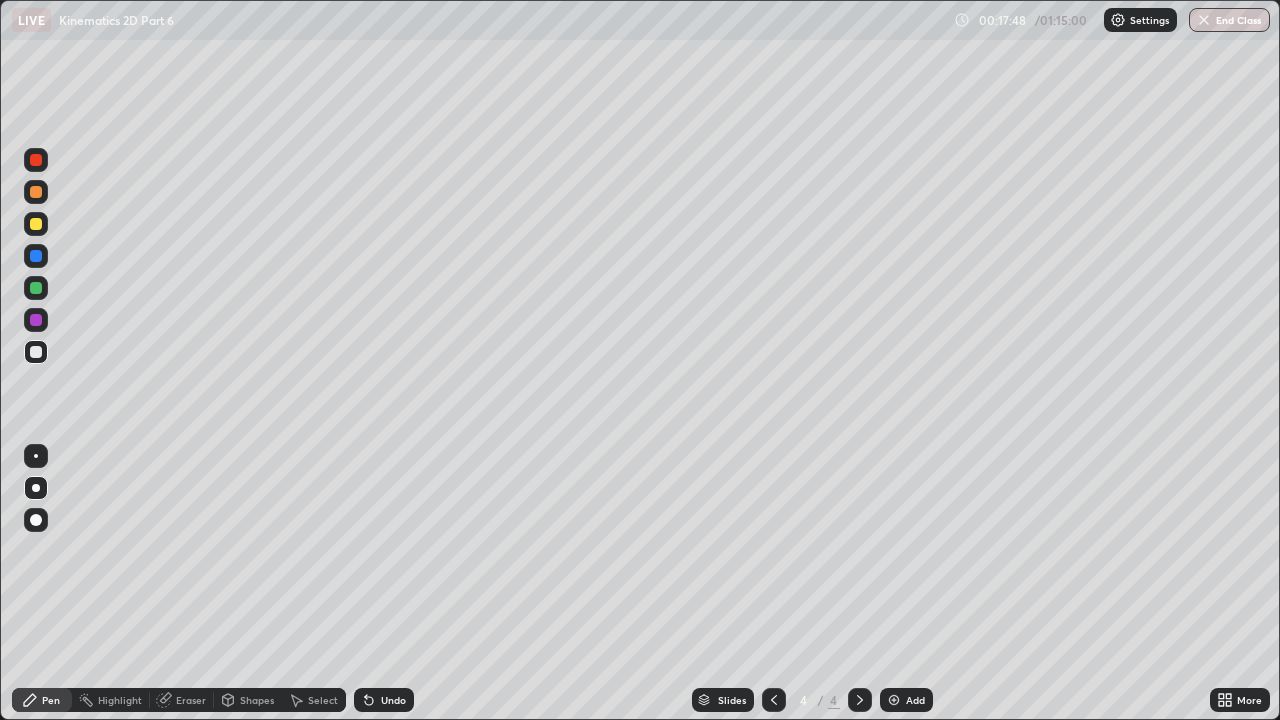 click at bounding box center [36, 224] 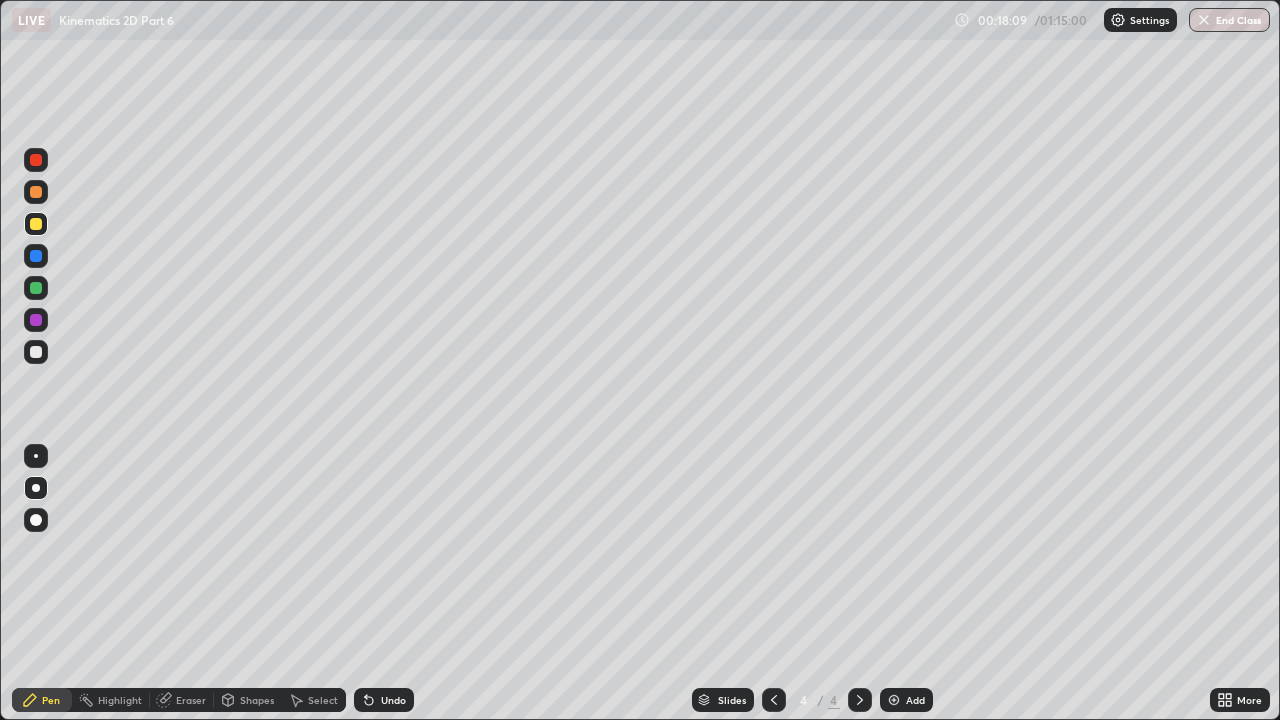 click at bounding box center (36, 192) 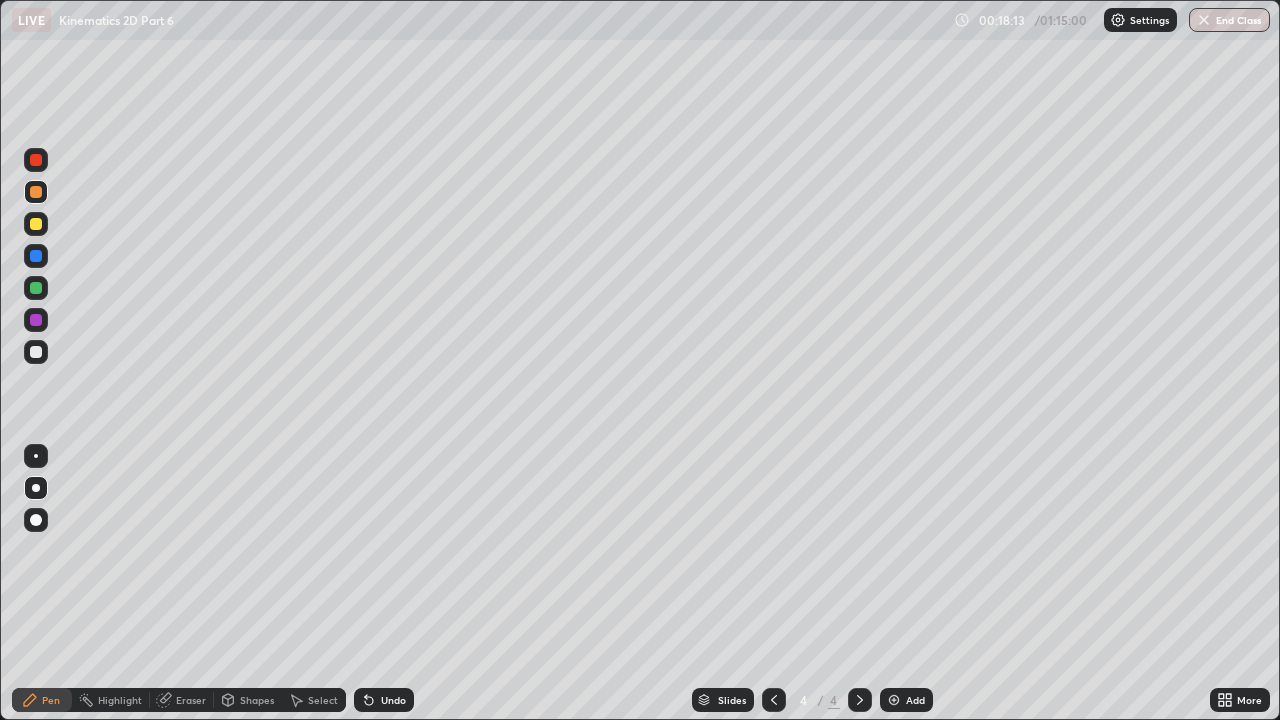 click at bounding box center [36, 192] 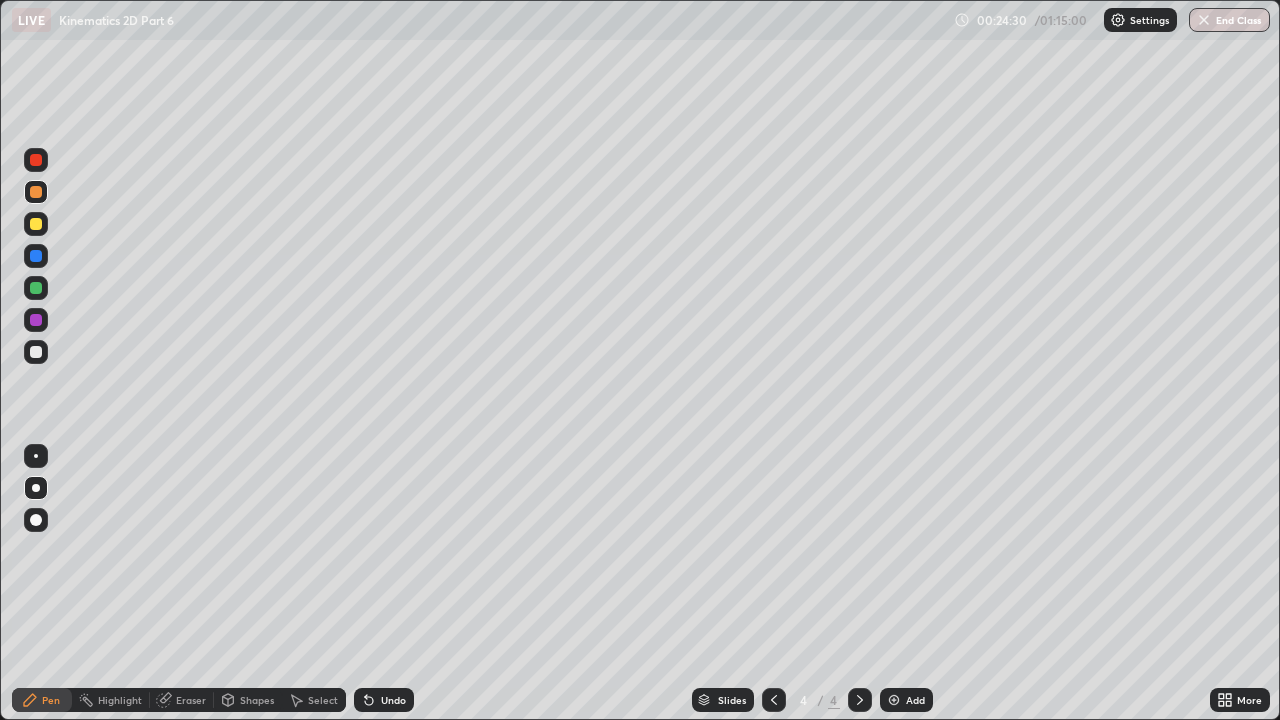 click at bounding box center (36, 352) 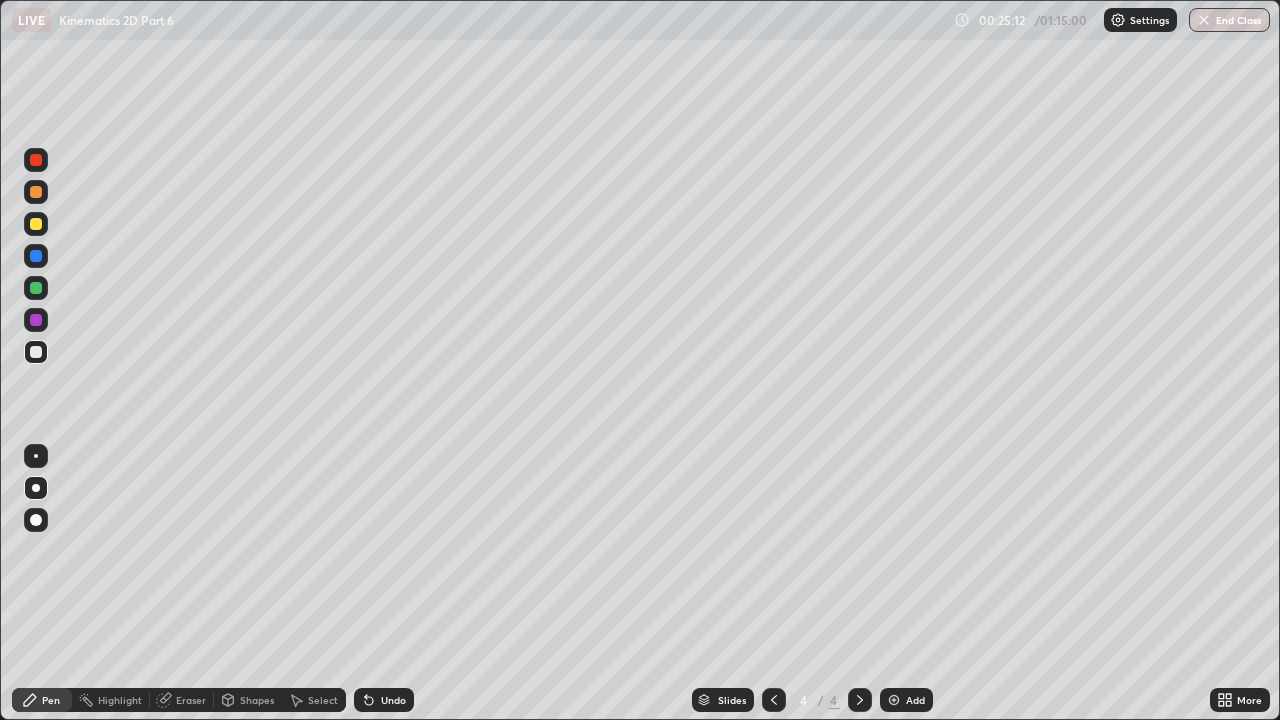 click at bounding box center [36, 192] 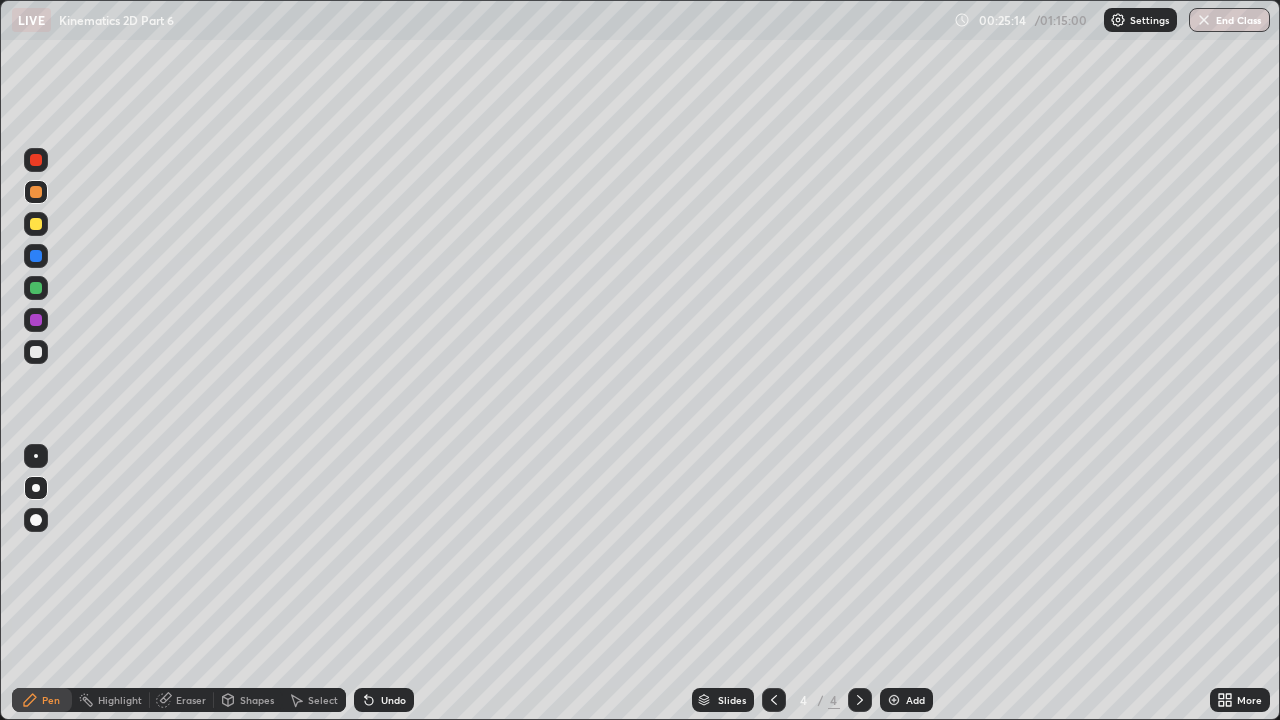 click at bounding box center (36, 288) 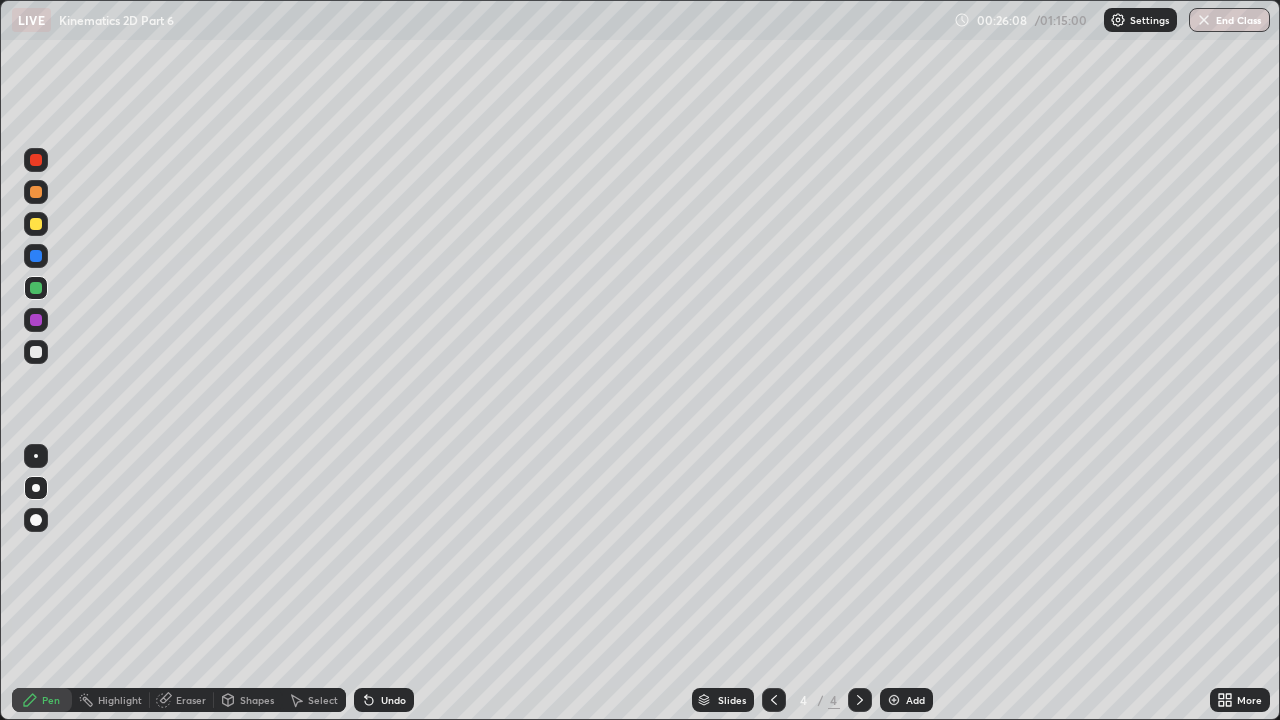 click on "Erase all" at bounding box center (36, 360) 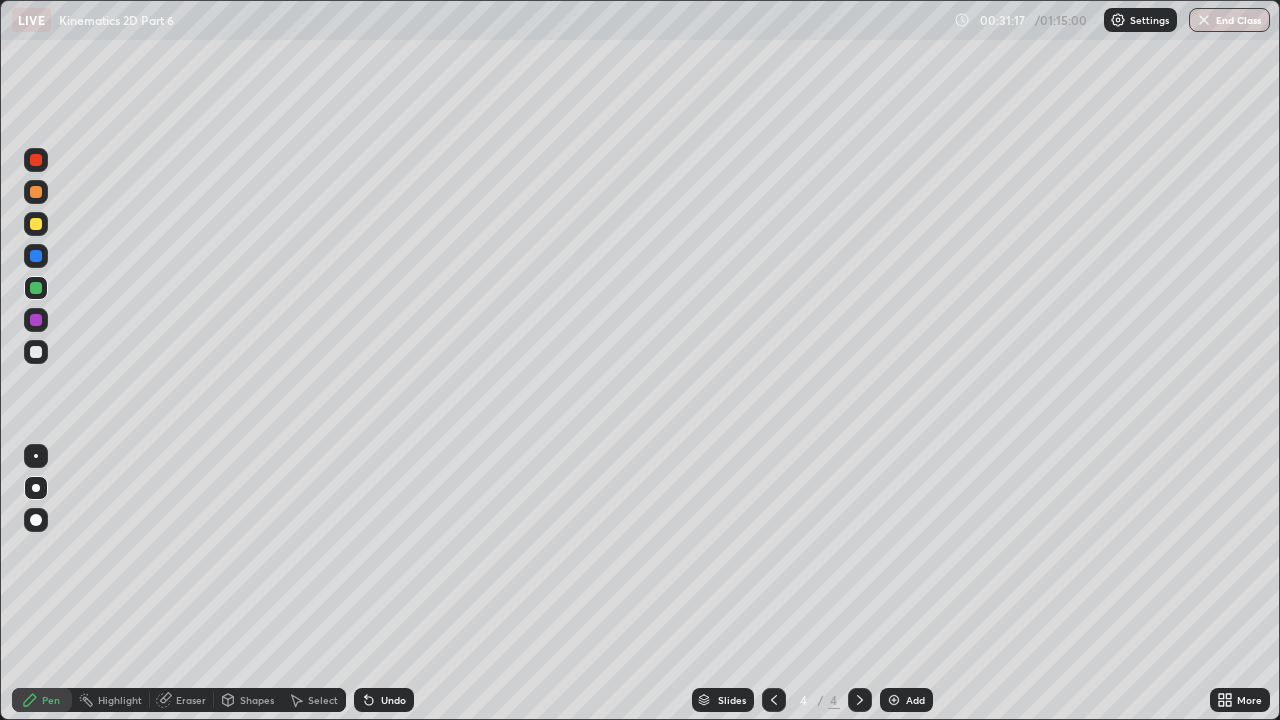 click on "Add" at bounding box center (915, 700) 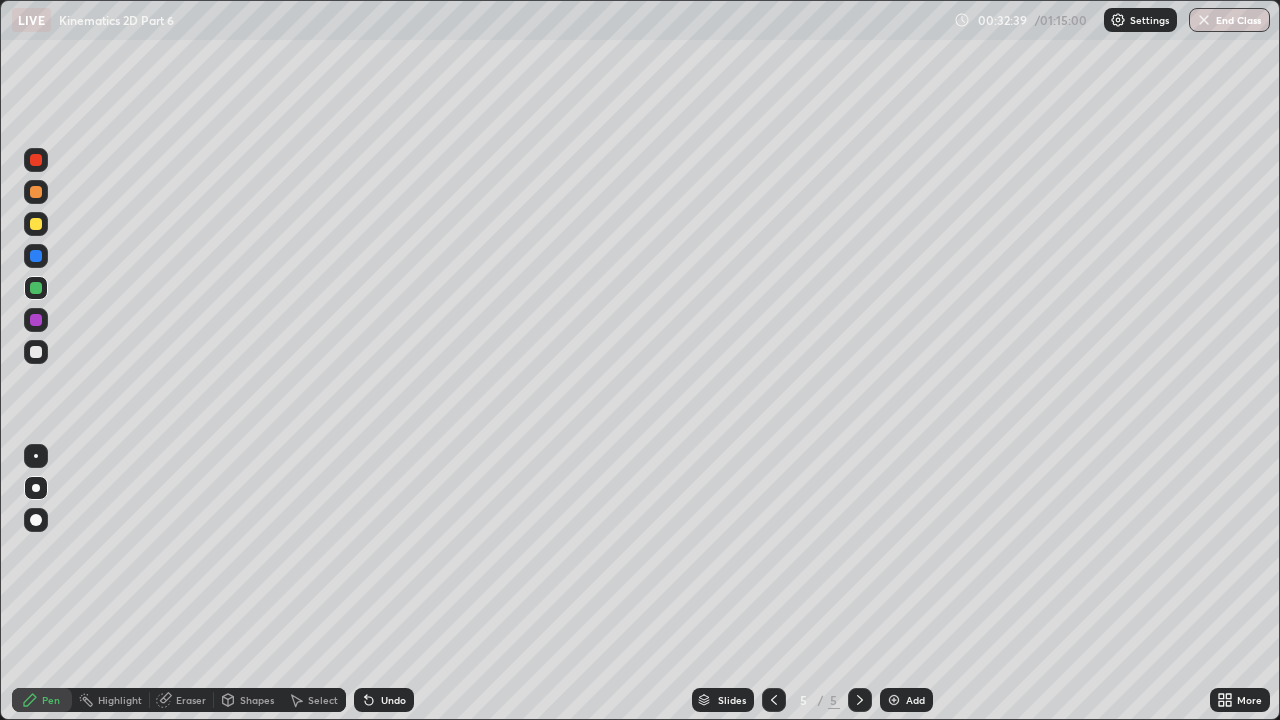 click at bounding box center (36, 224) 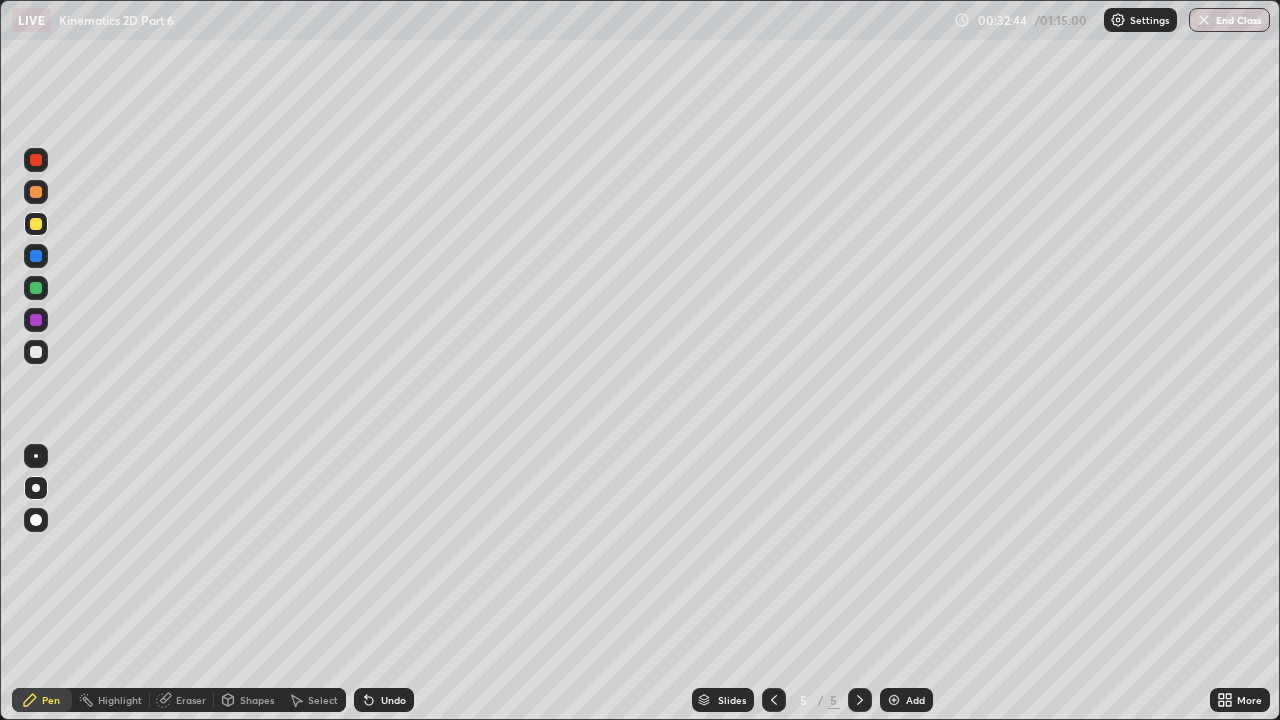 click at bounding box center (36, 288) 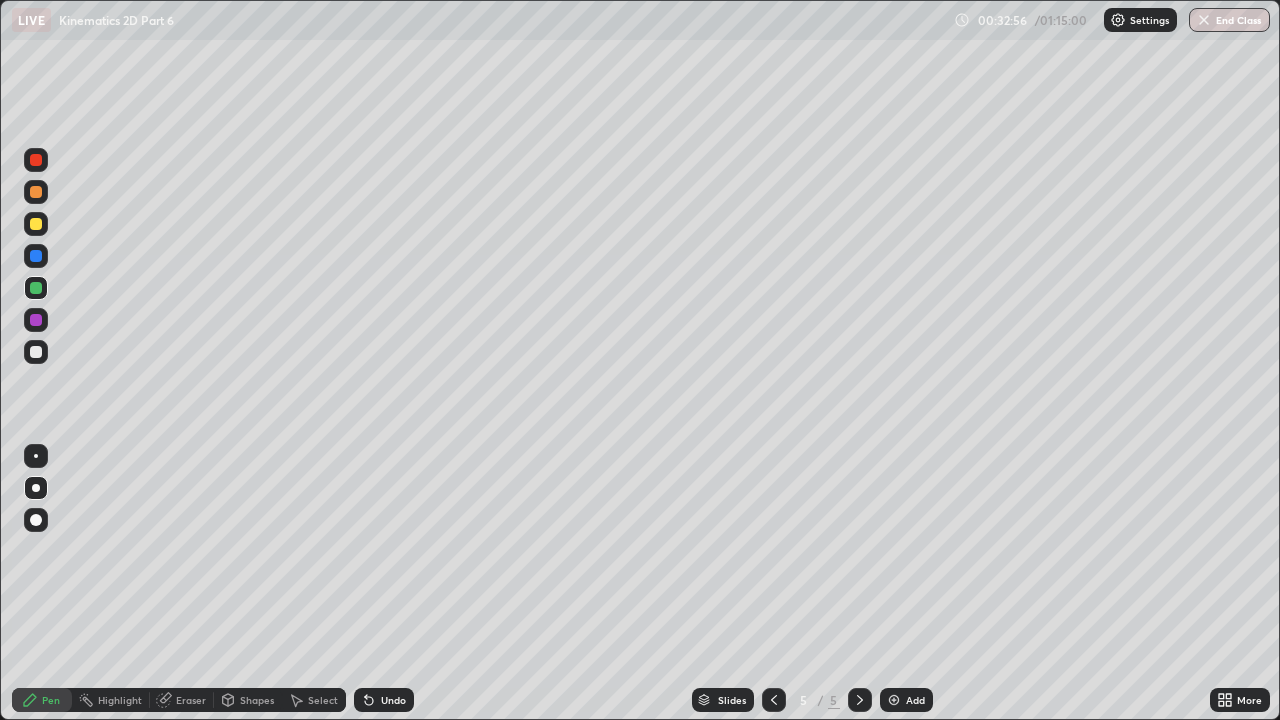 click at bounding box center (36, 224) 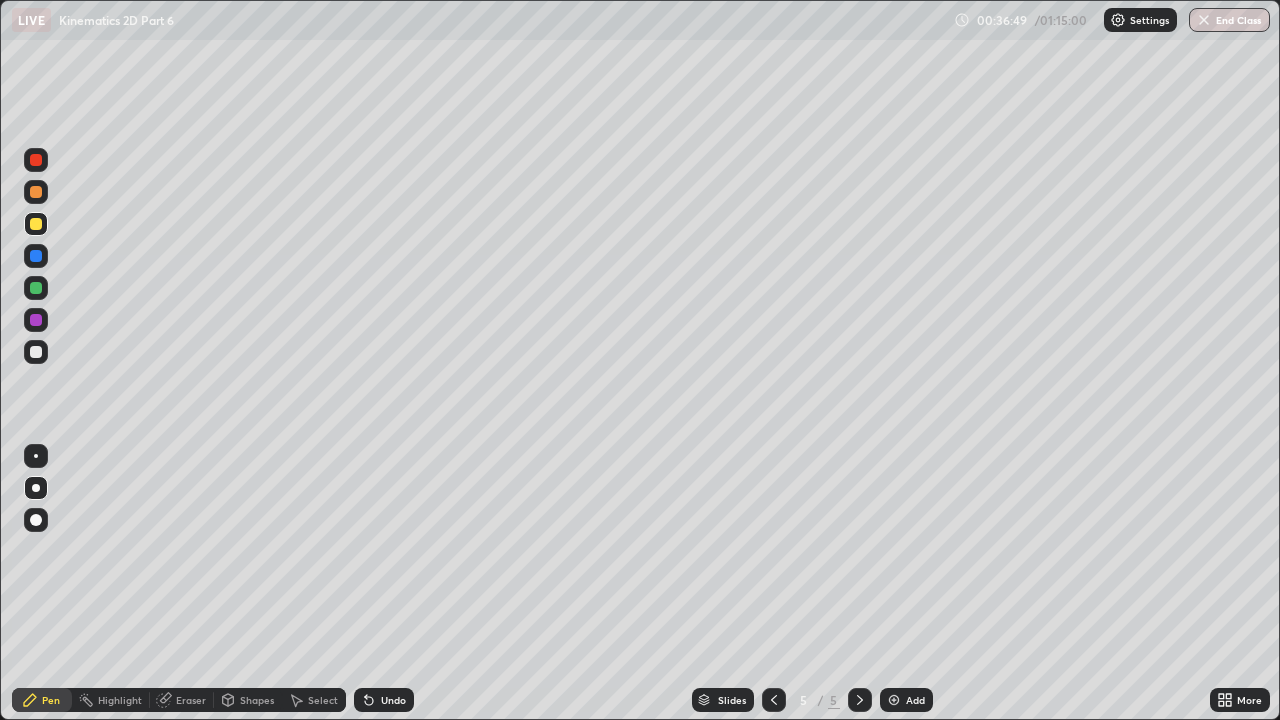 click on "Undo" at bounding box center (384, 700) 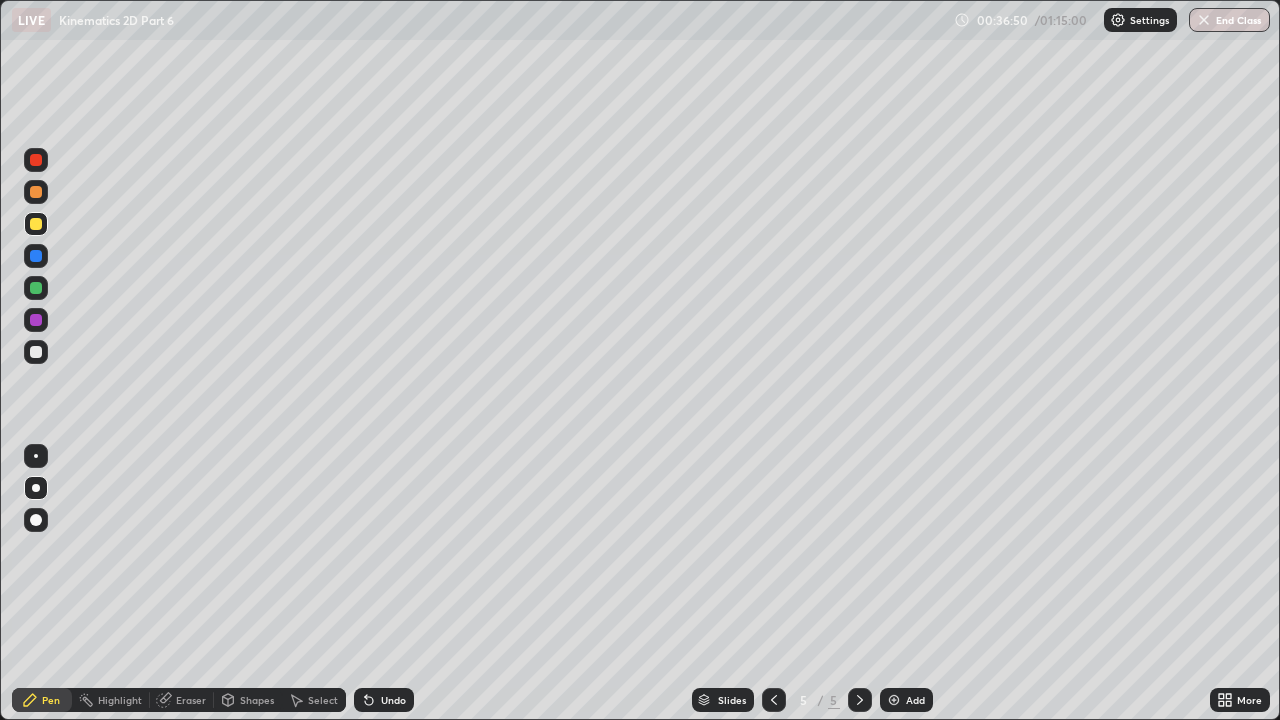 click on "Undo" at bounding box center (384, 700) 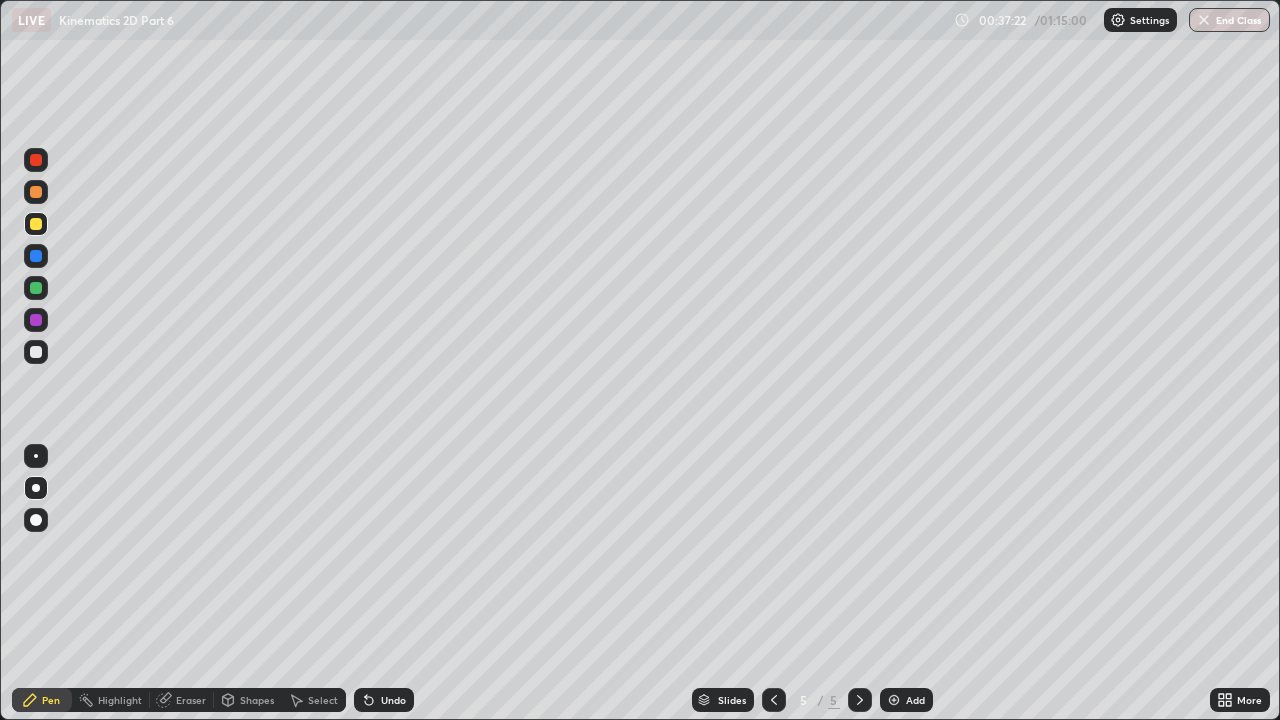 click at bounding box center [36, 352] 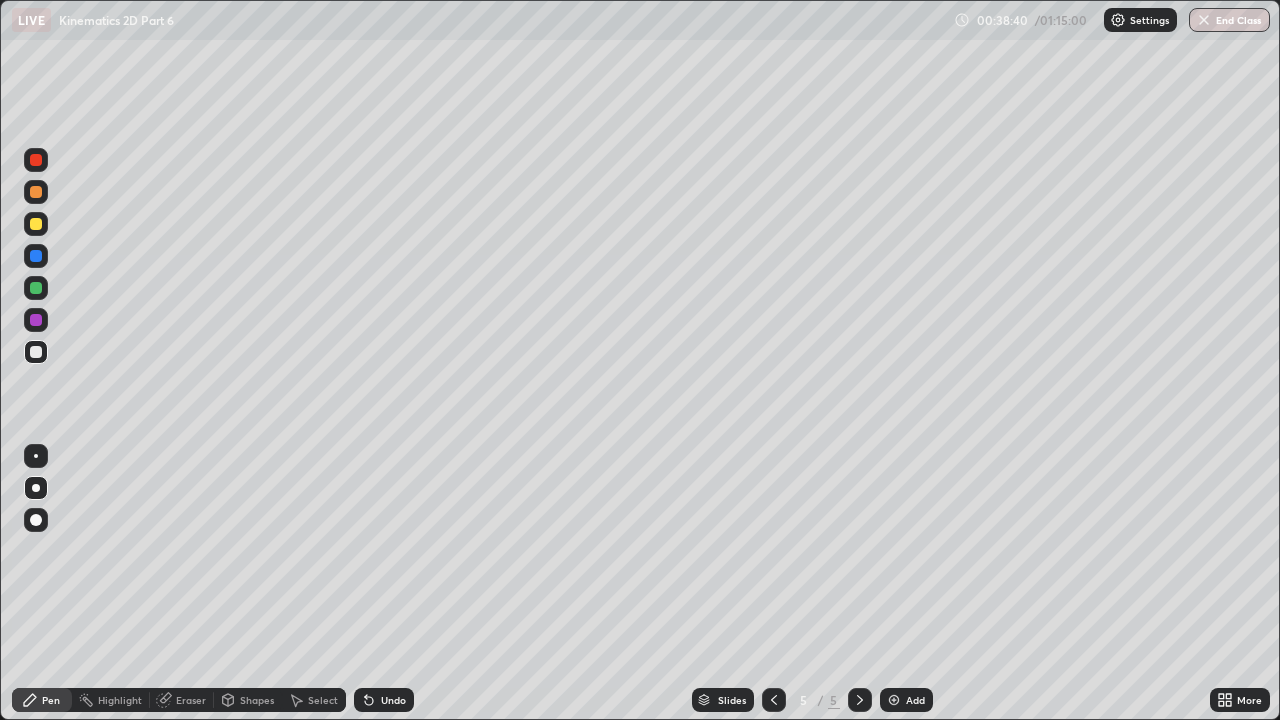 click on "Add" at bounding box center [915, 700] 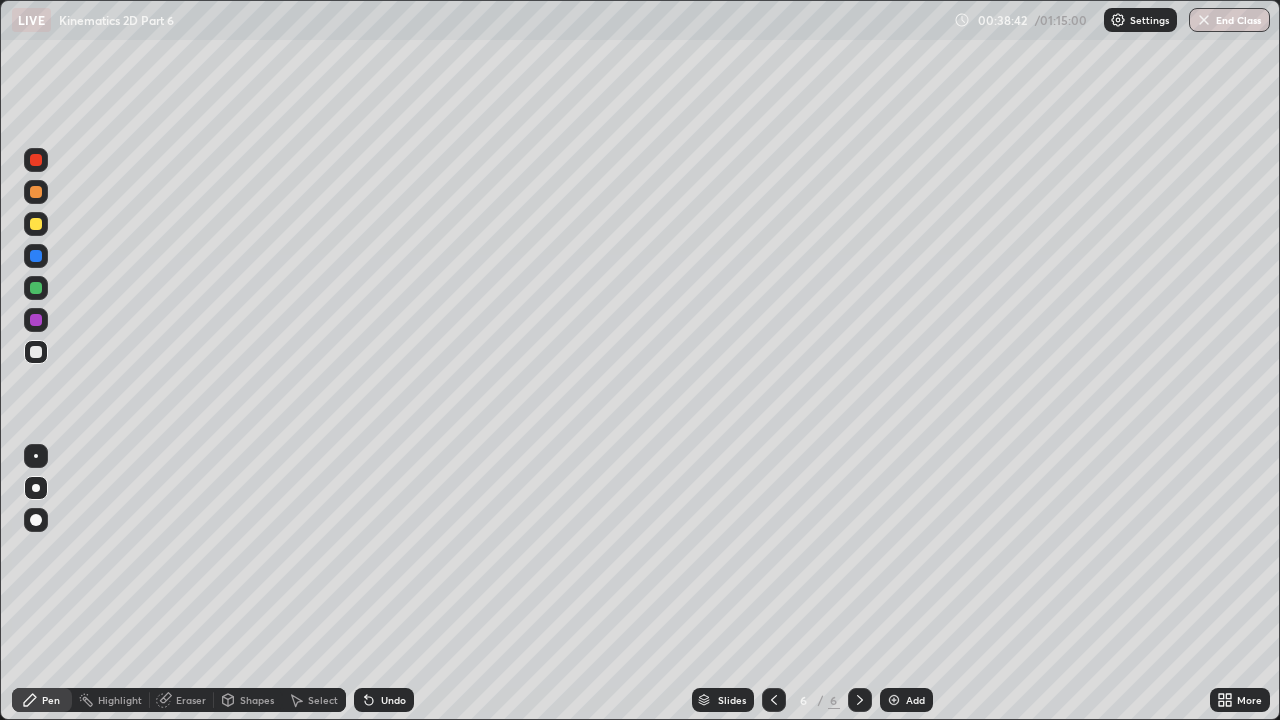 click at bounding box center (36, 352) 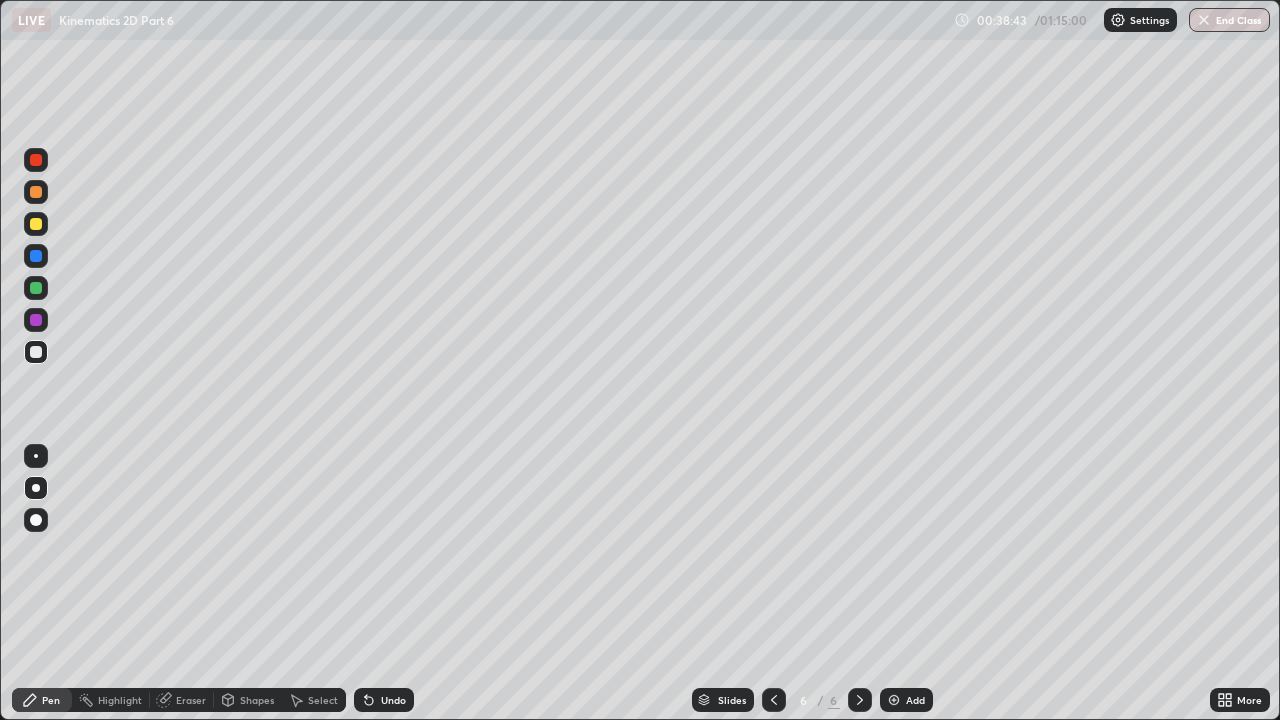 click at bounding box center (36, 192) 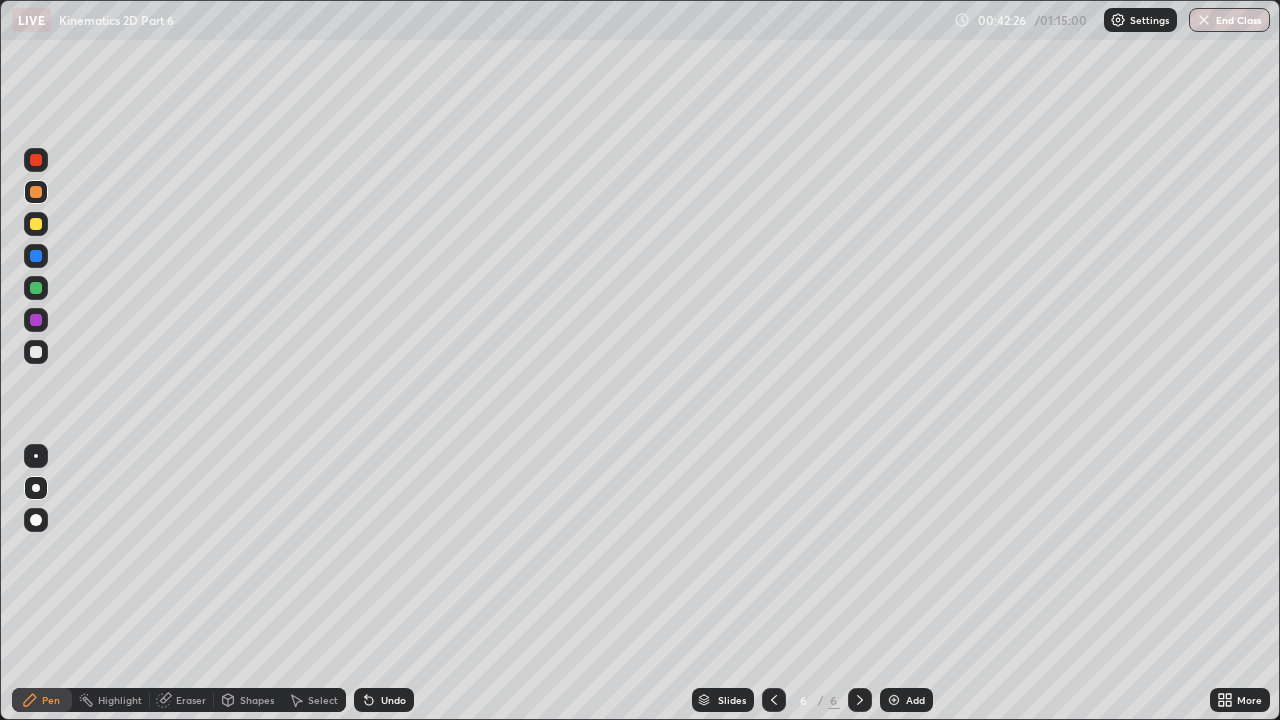 click at bounding box center [36, 352] 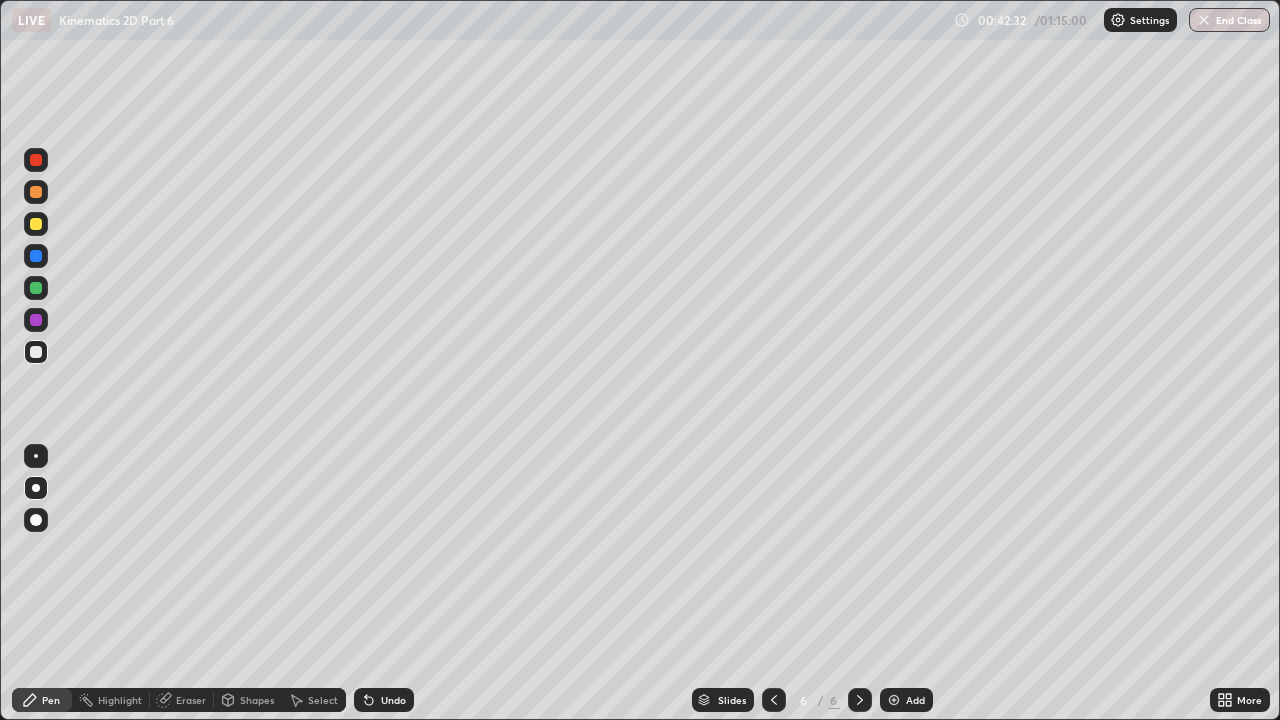 click at bounding box center [36, 224] 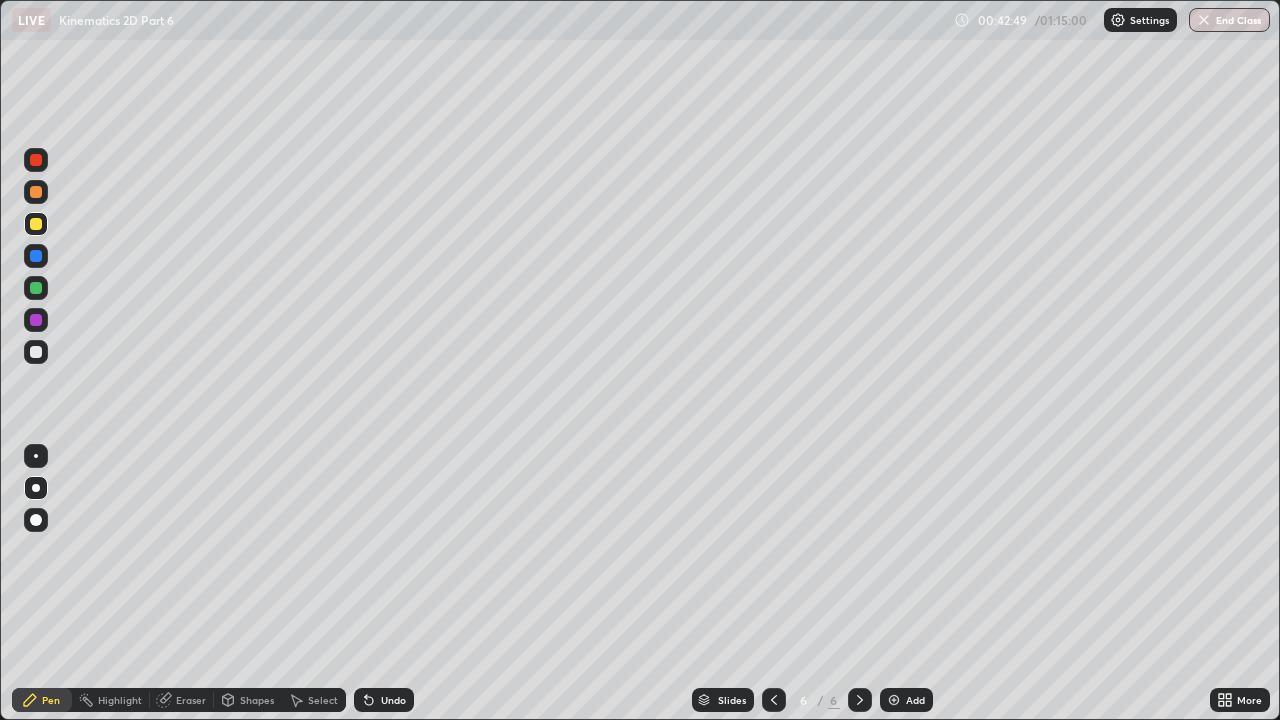 click at bounding box center (36, 192) 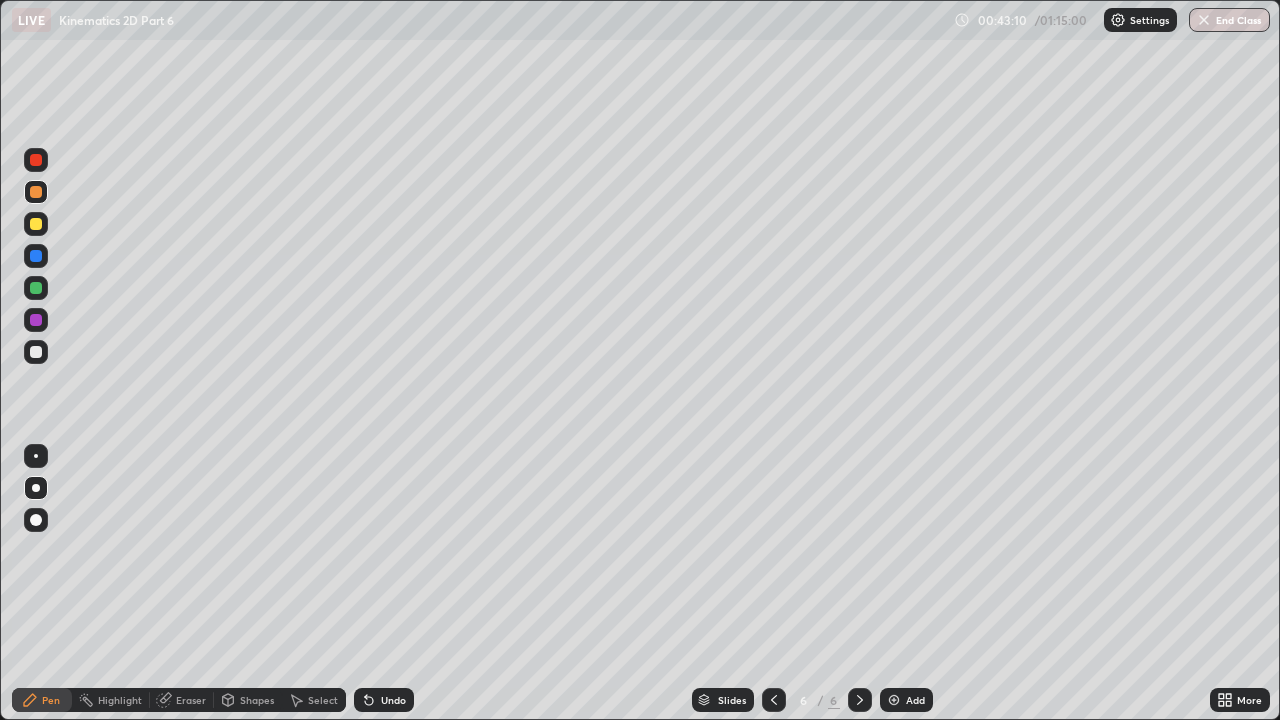 click at bounding box center [36, 288] 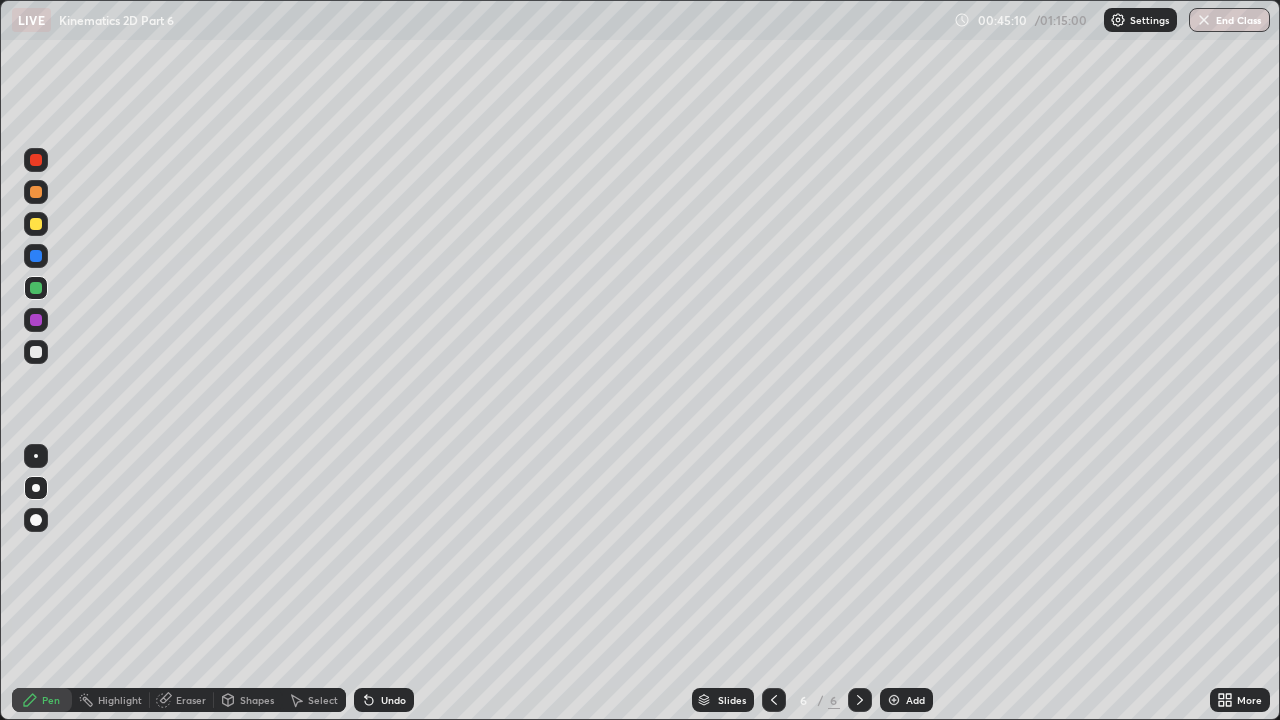 click at bounding box center (36, 352) 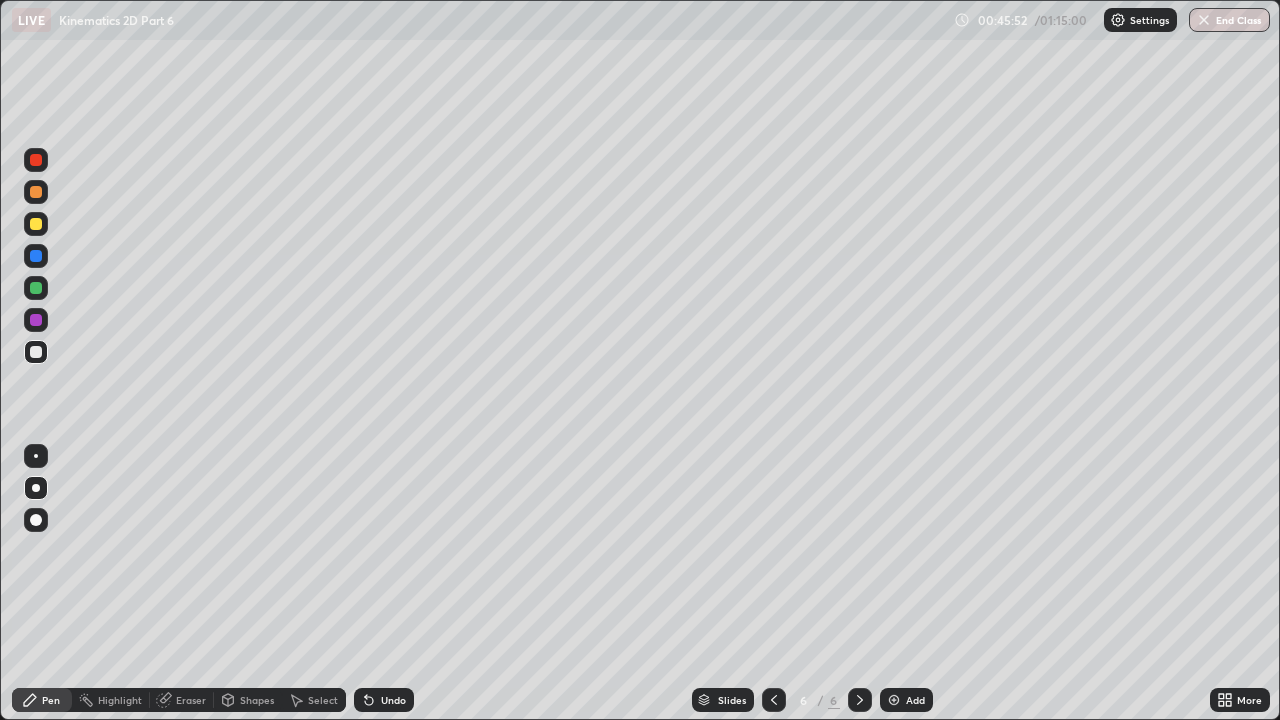 click on "Eraser" at bounding box center [182, 700] 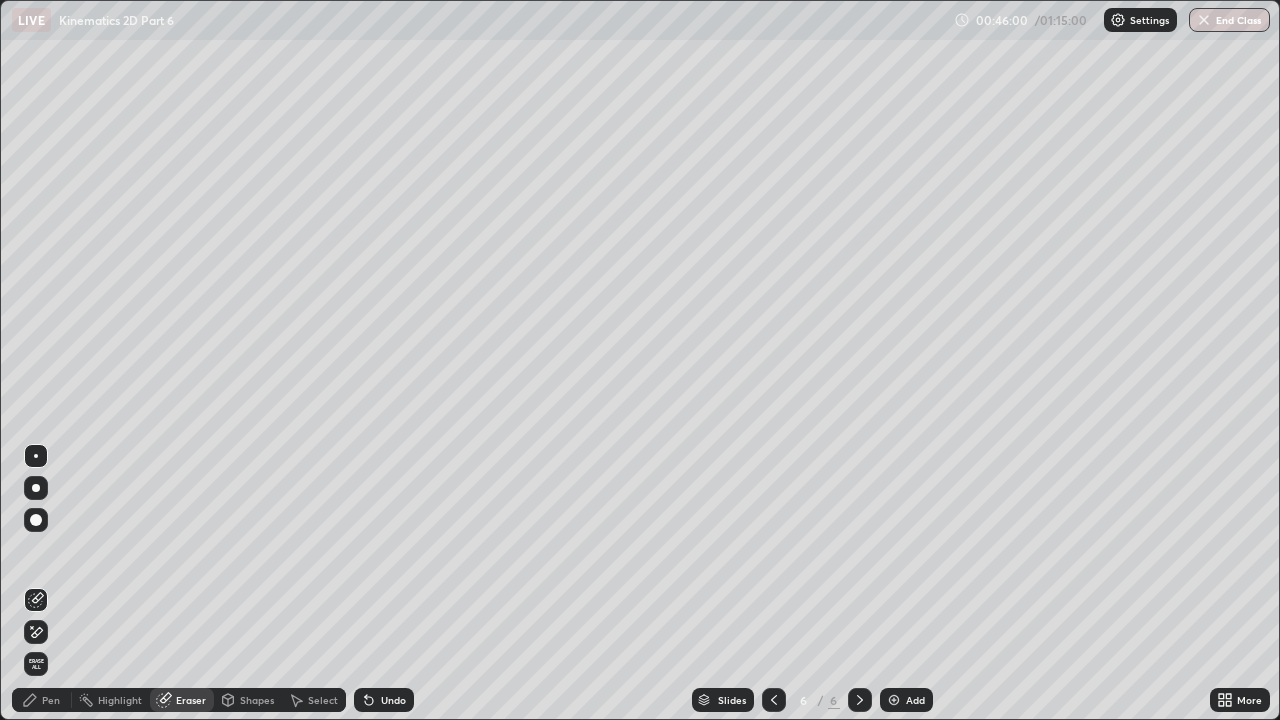 click on "Pen" at bounding box center [42, 700] 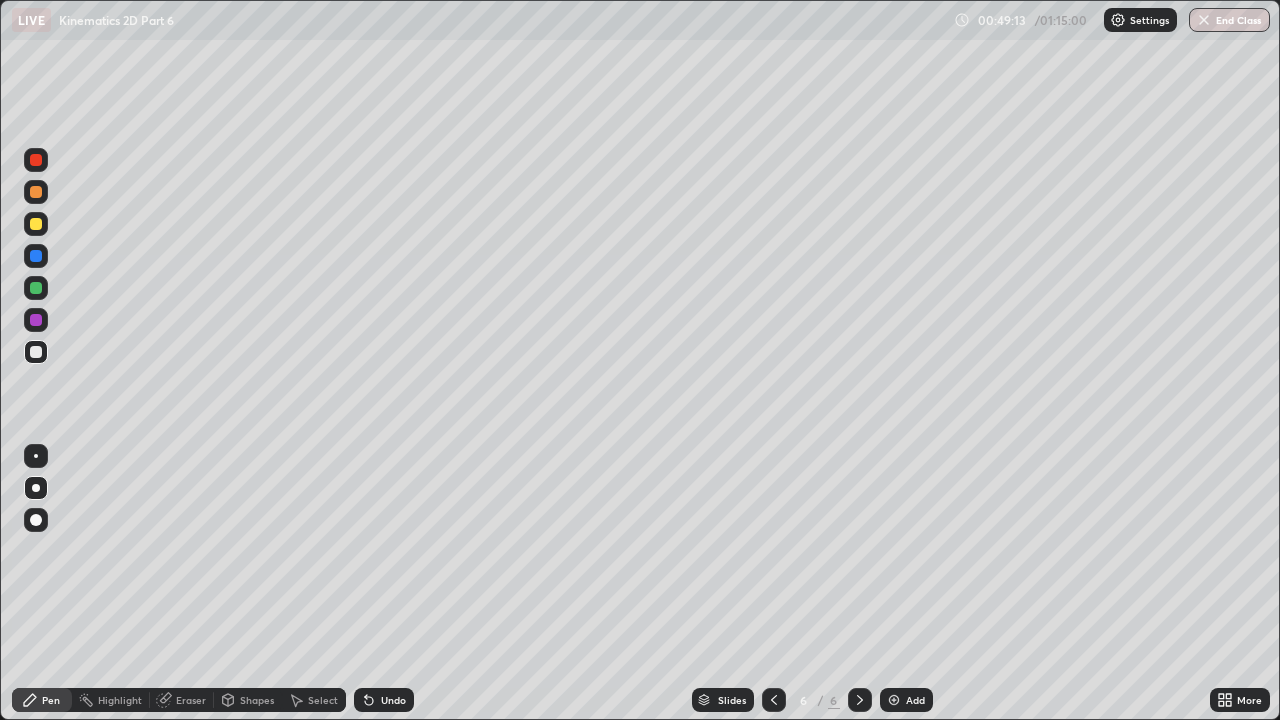 click on "Add" at bounding box center [915, 700] 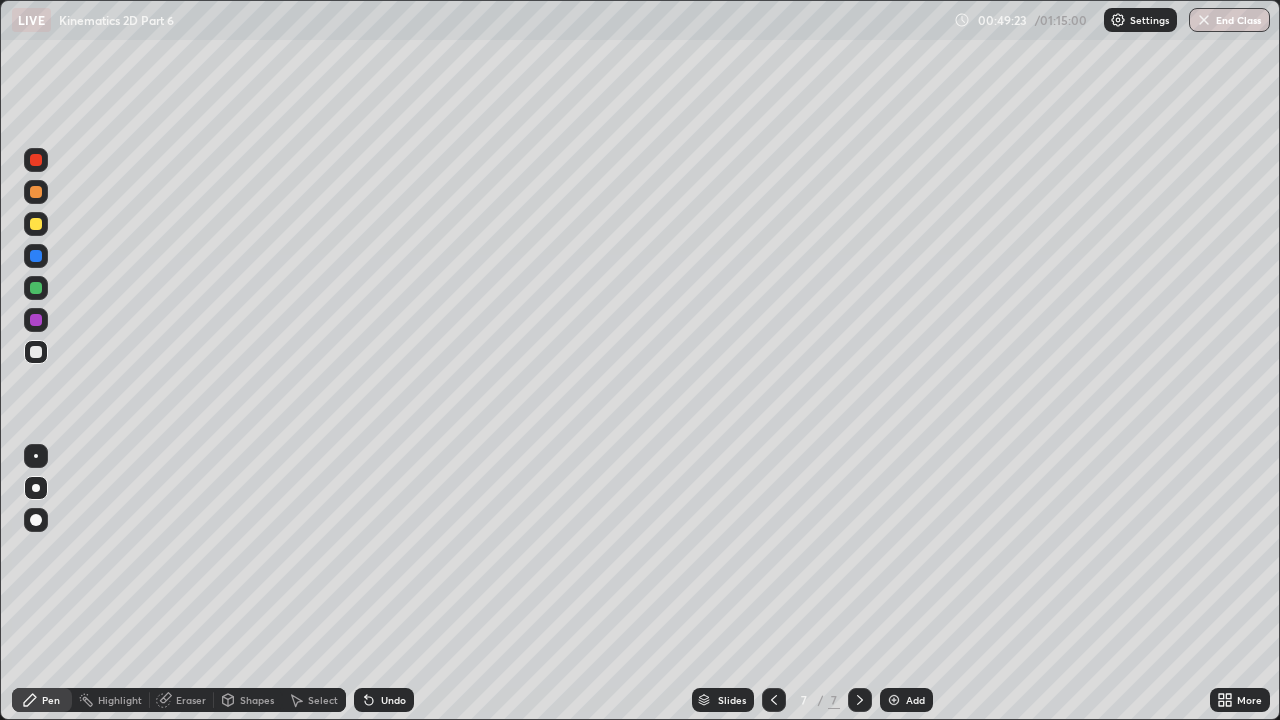click at bounding box center [36, 224] 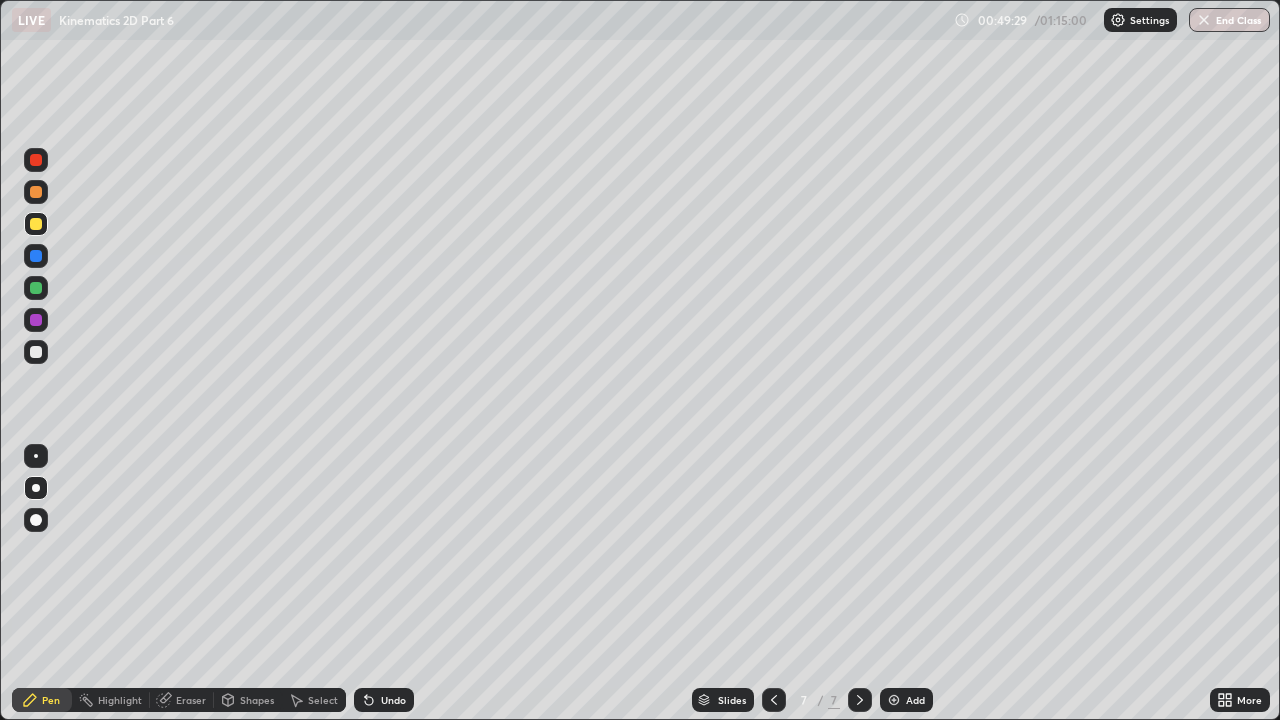 click on "Undo" at bounding box center (384, 700) 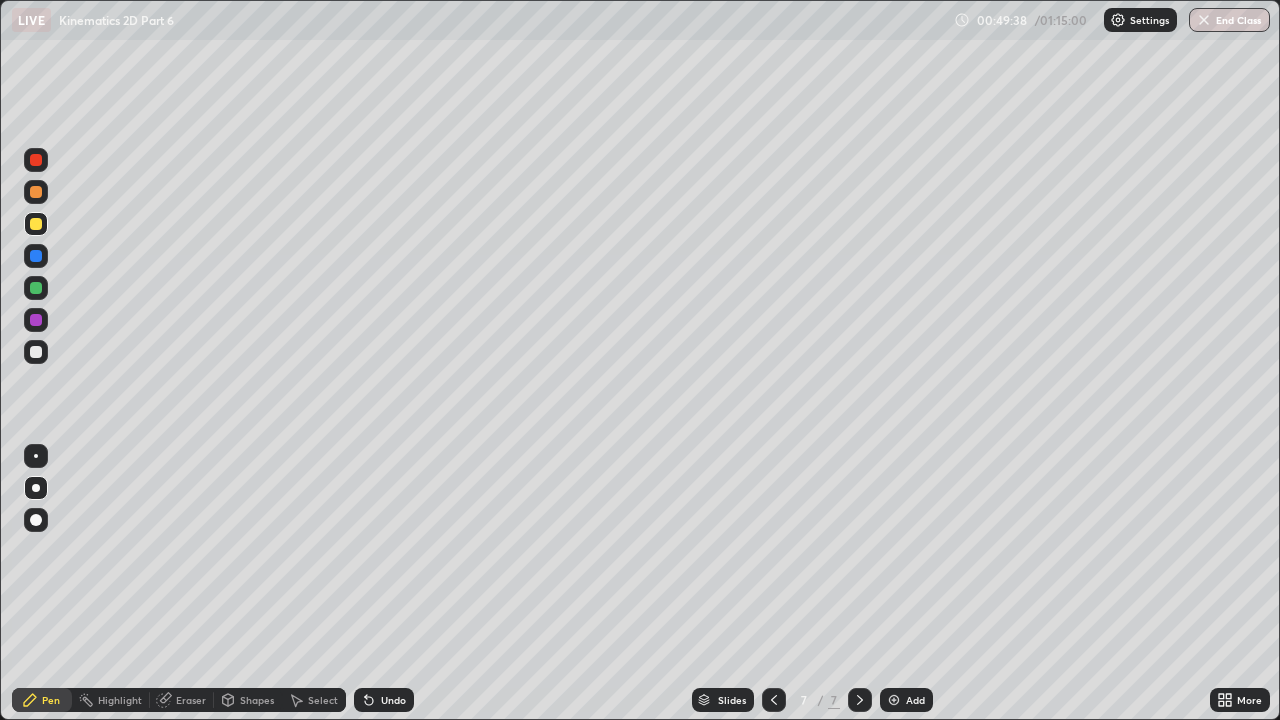 click at bounding box center [36, 288] 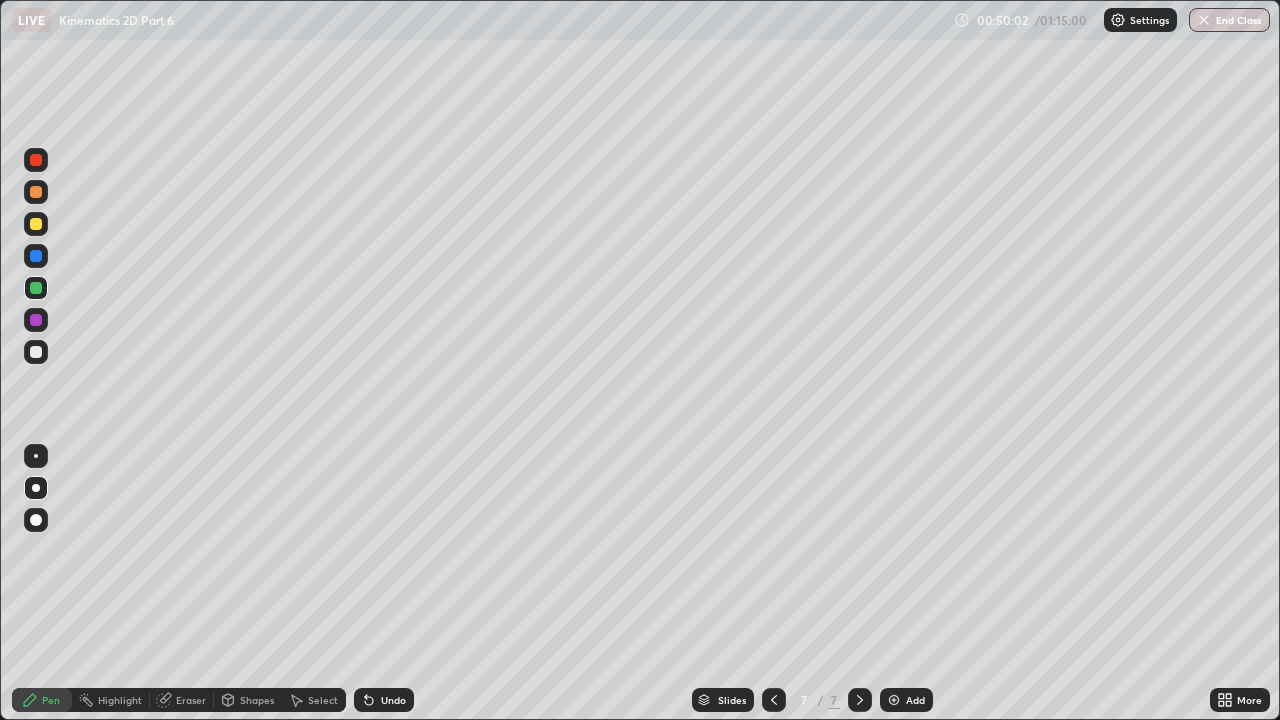 click at bounding box center [36, 192] 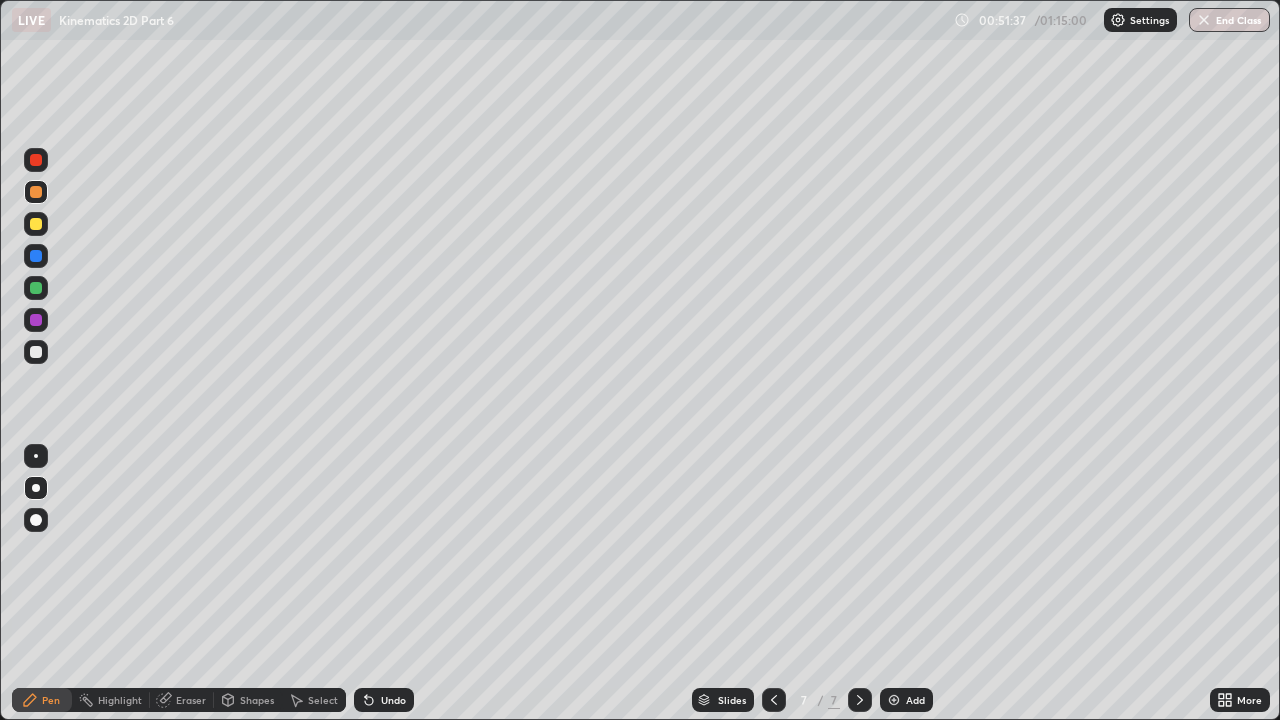 click at bounding box center [36, 224] 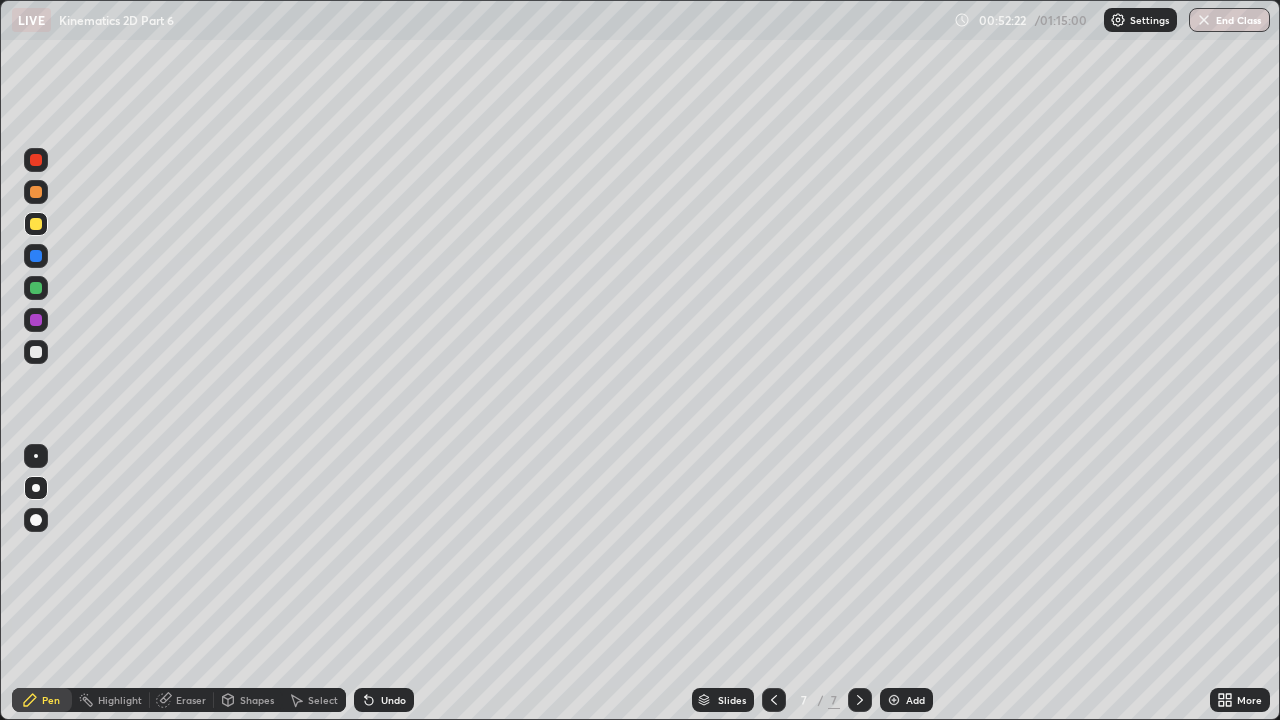 click at bounding box center [36, 192] 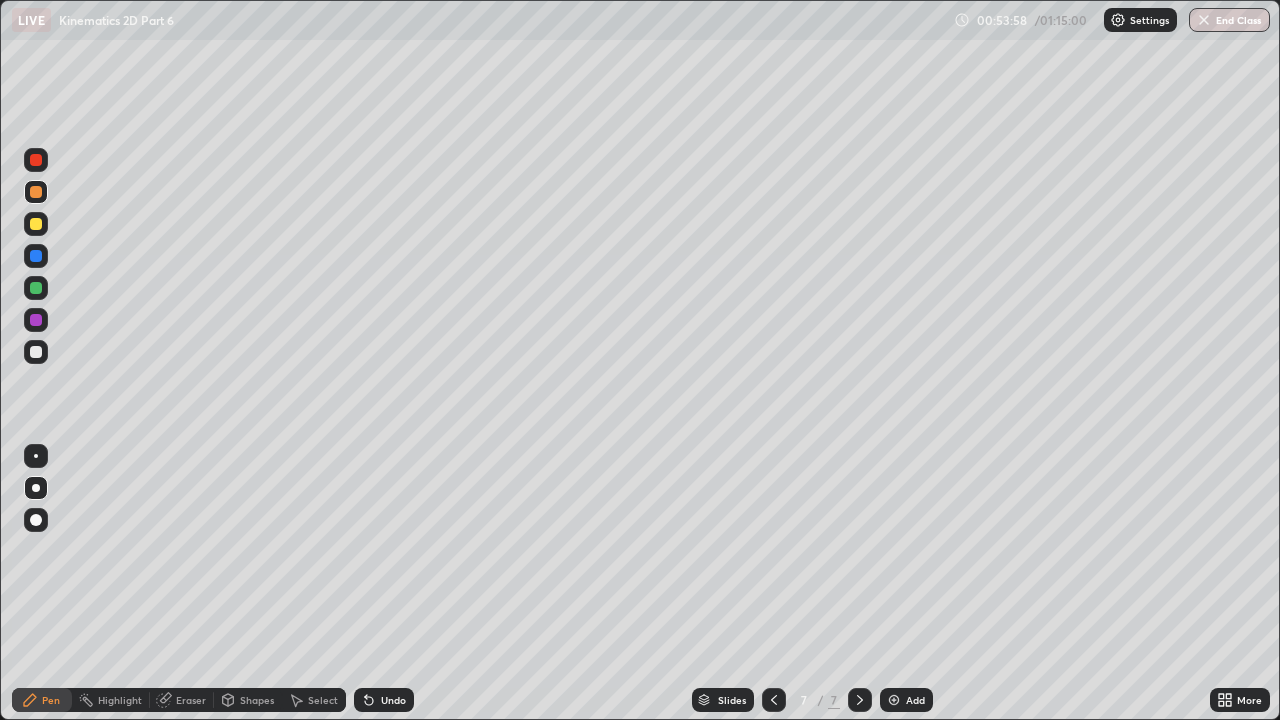 click at bounding box center [36, 224] 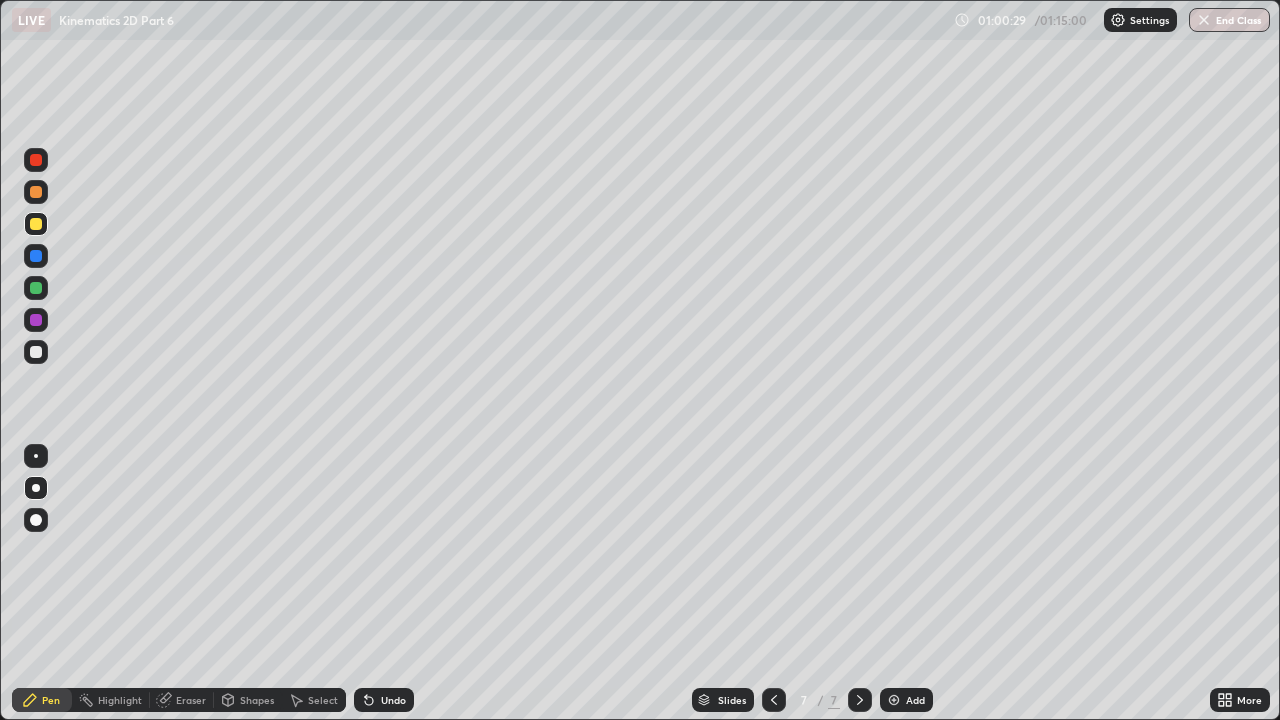 click at bounding box center (36, 224) 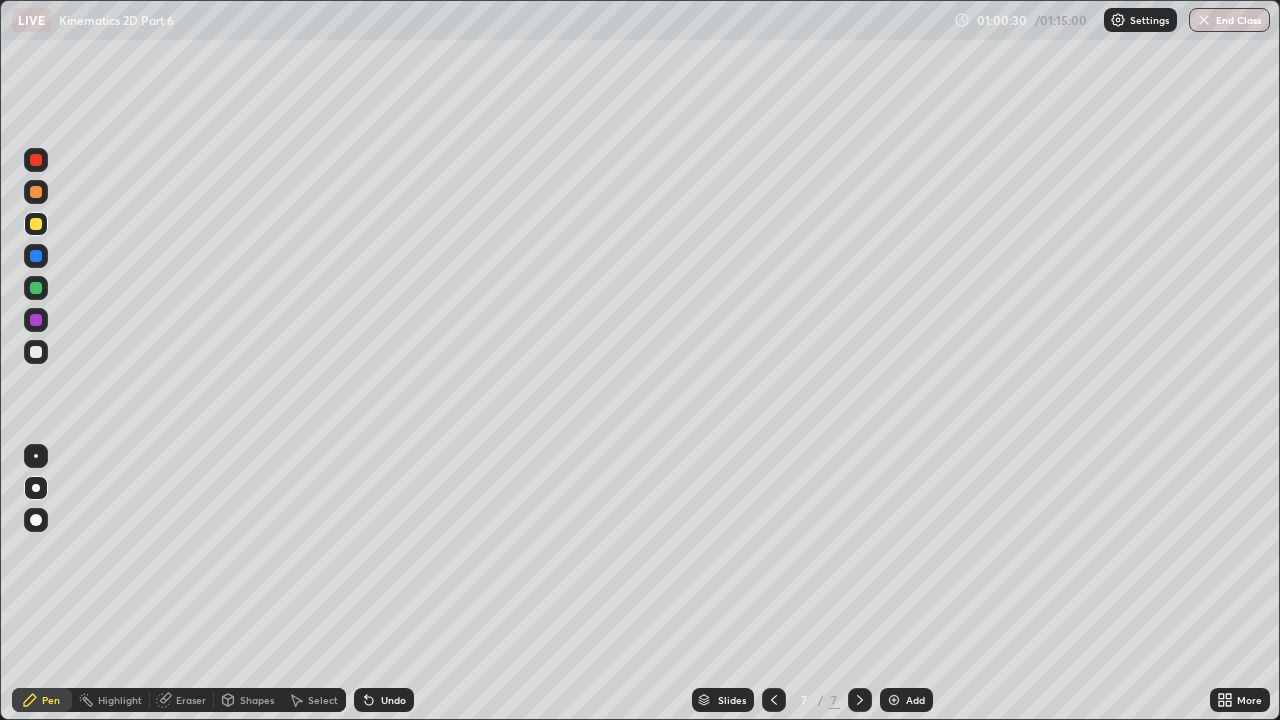 click at bounding box center (36, 352) 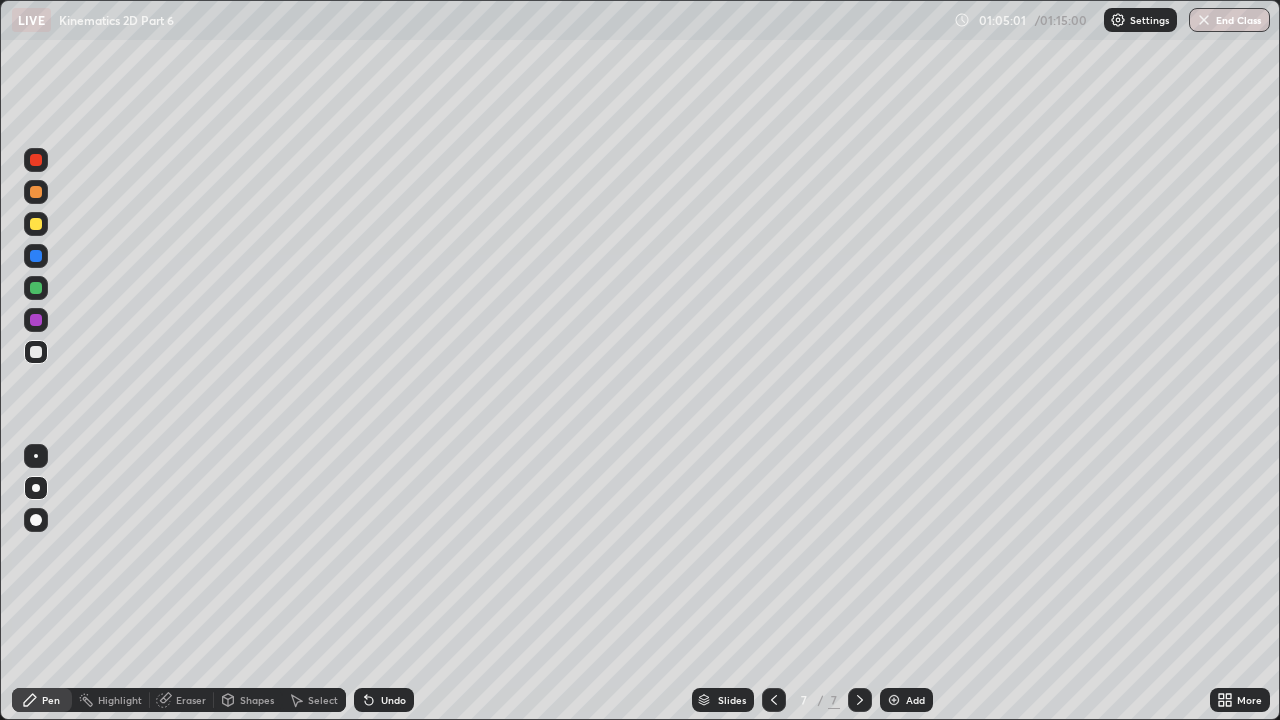 click on "Add" at bounding box center (915, 700) 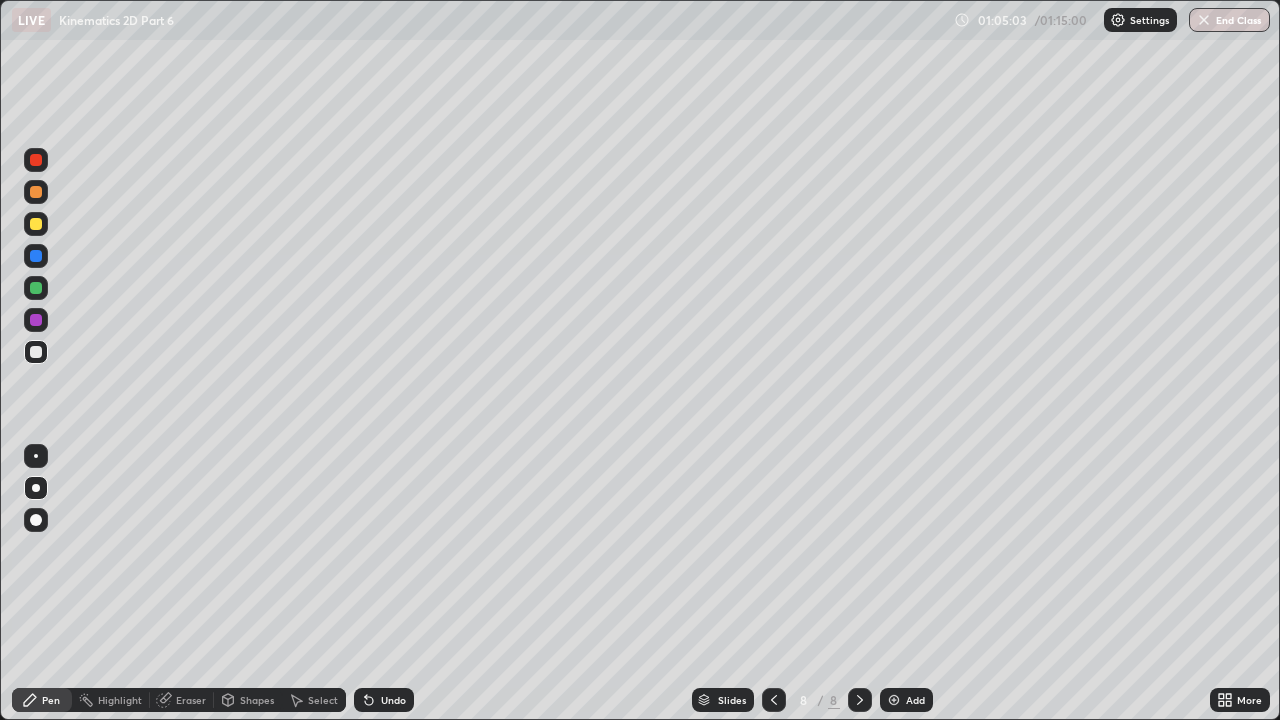 click at bounding box center [36, 352] 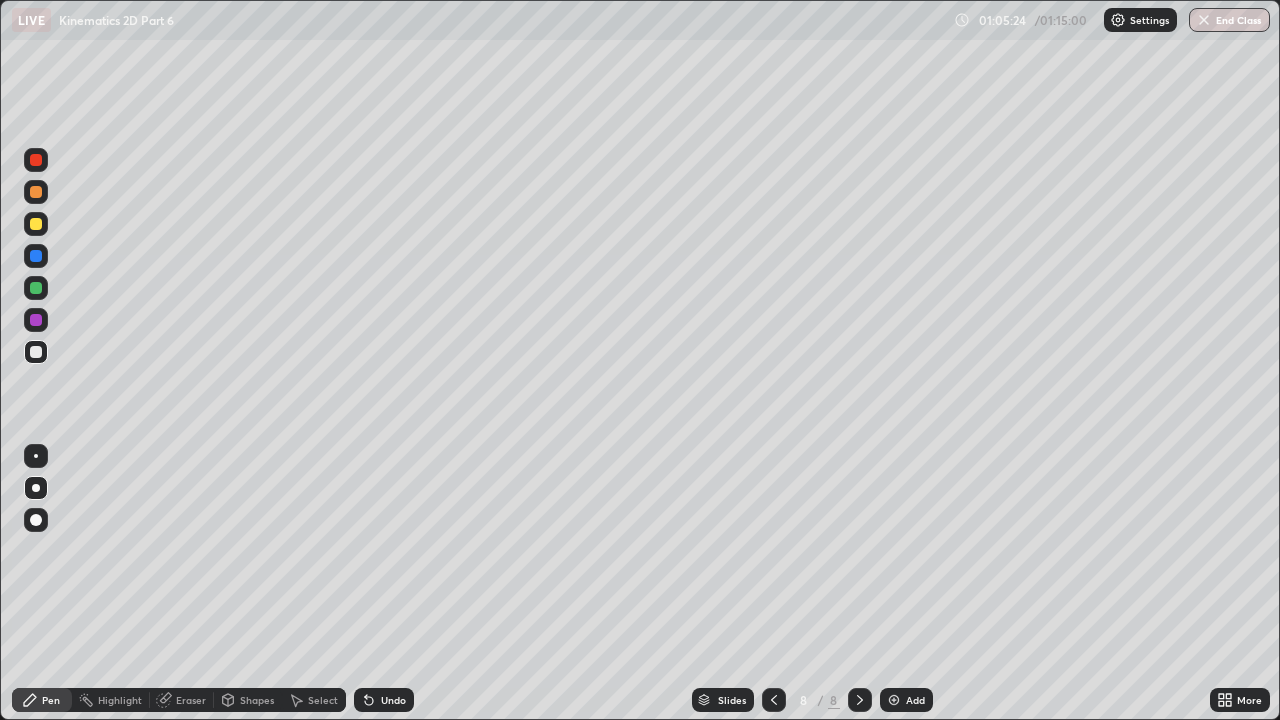 click at bounding box center (36, 224) 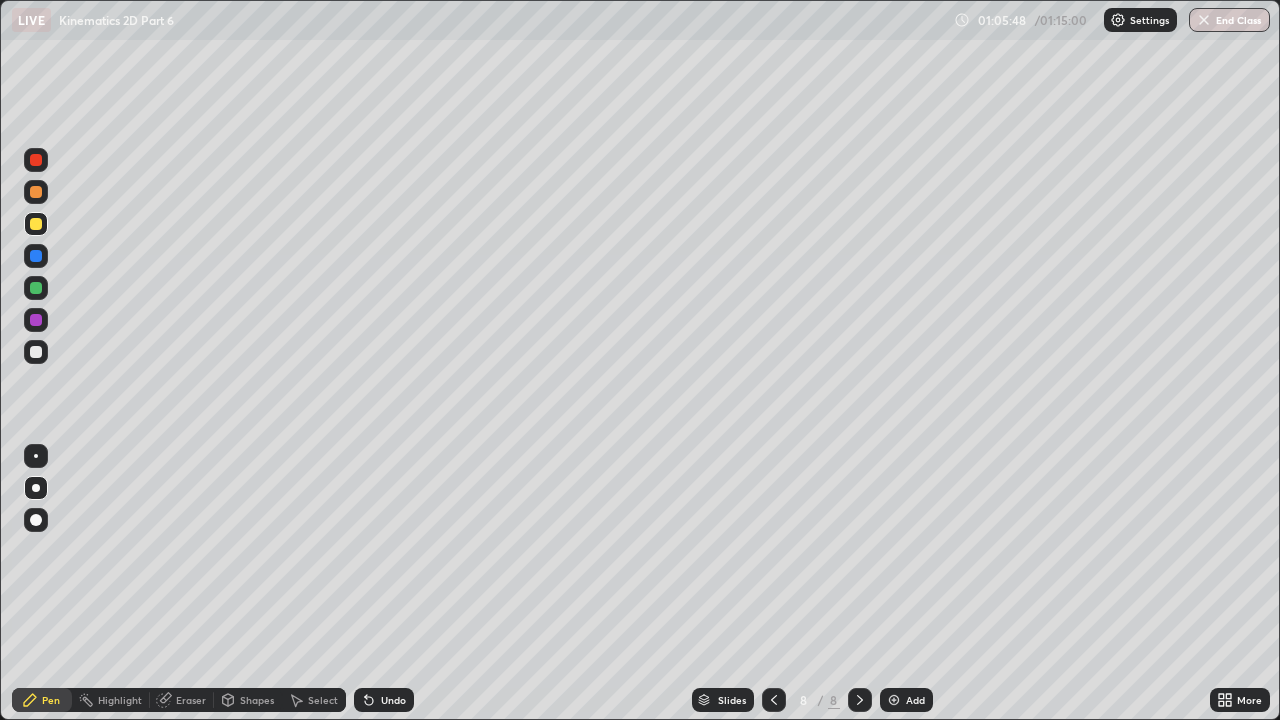 click at bounding box center (36, 192) 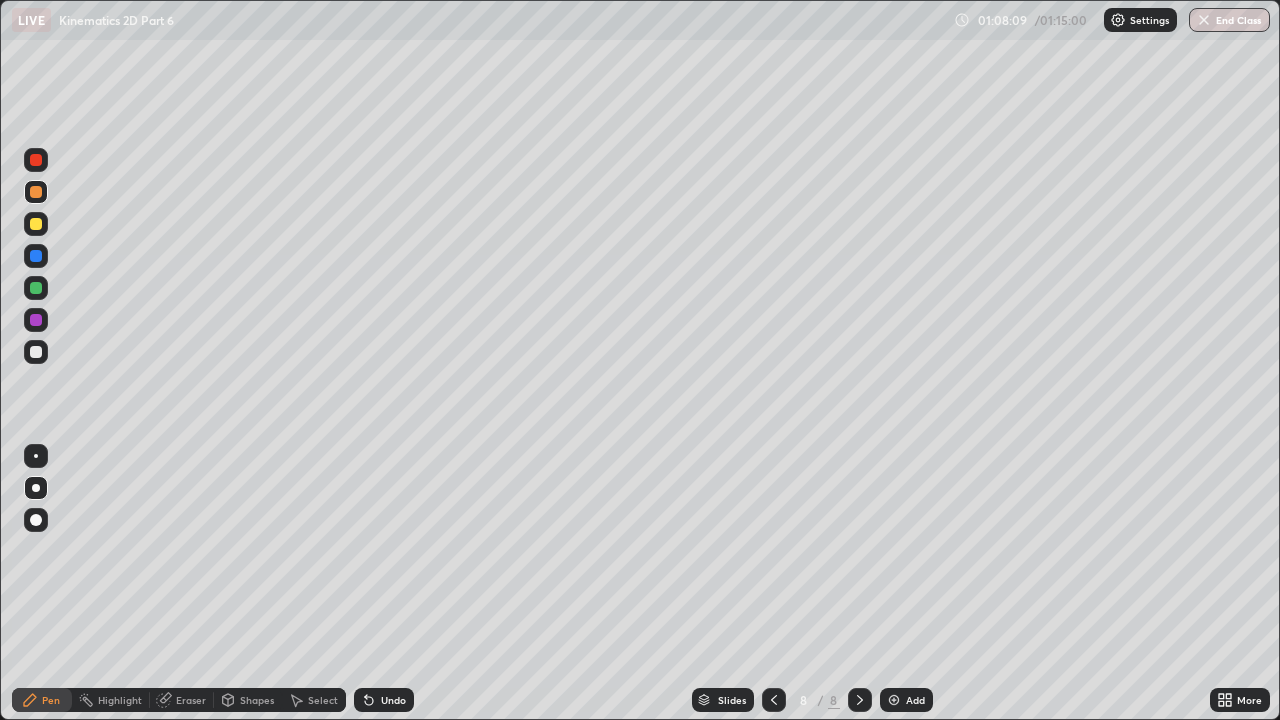 click at bounding box center (36, 224) 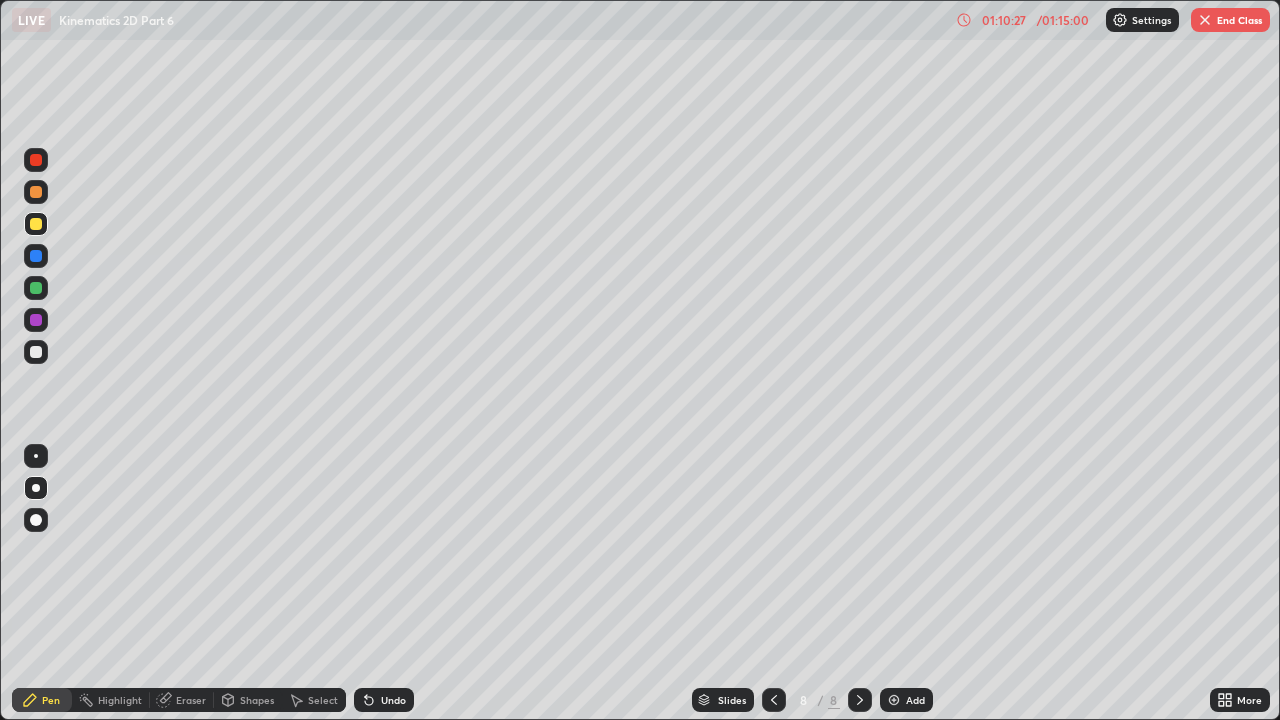 click on "End Class" at bounding box center [1230, 20] 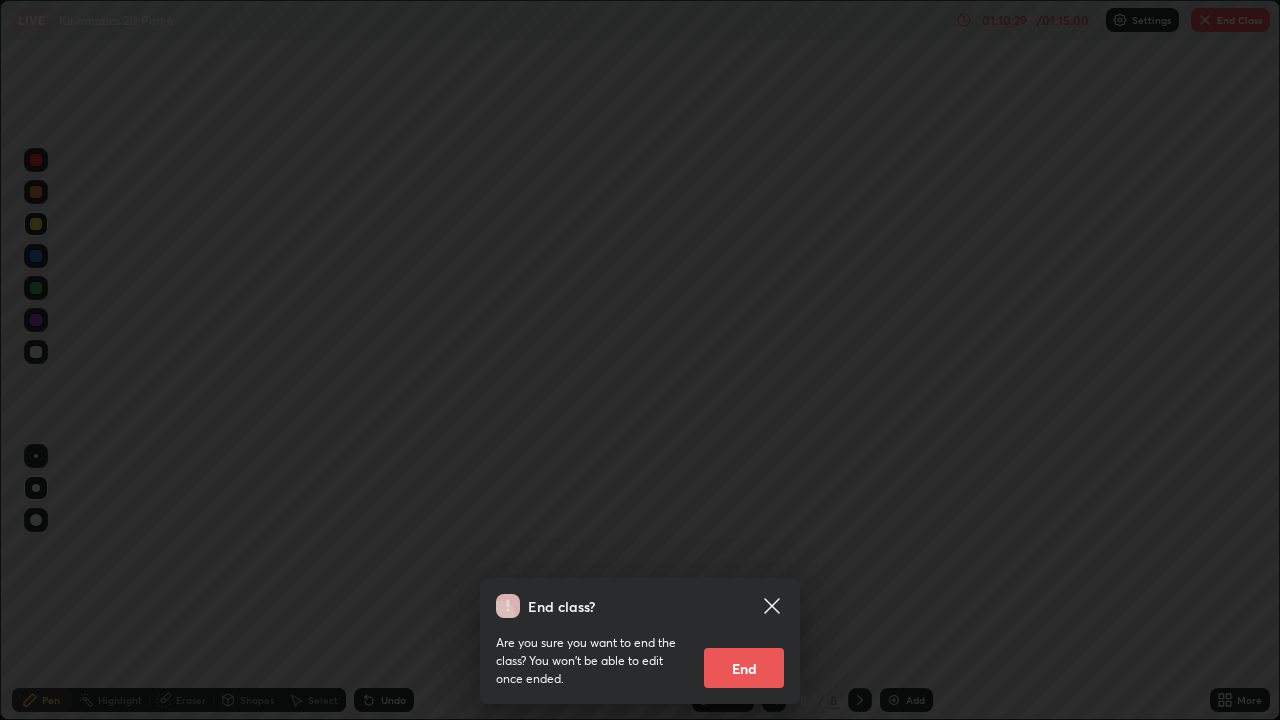 click on "End" at bounding box center [744, 668] 